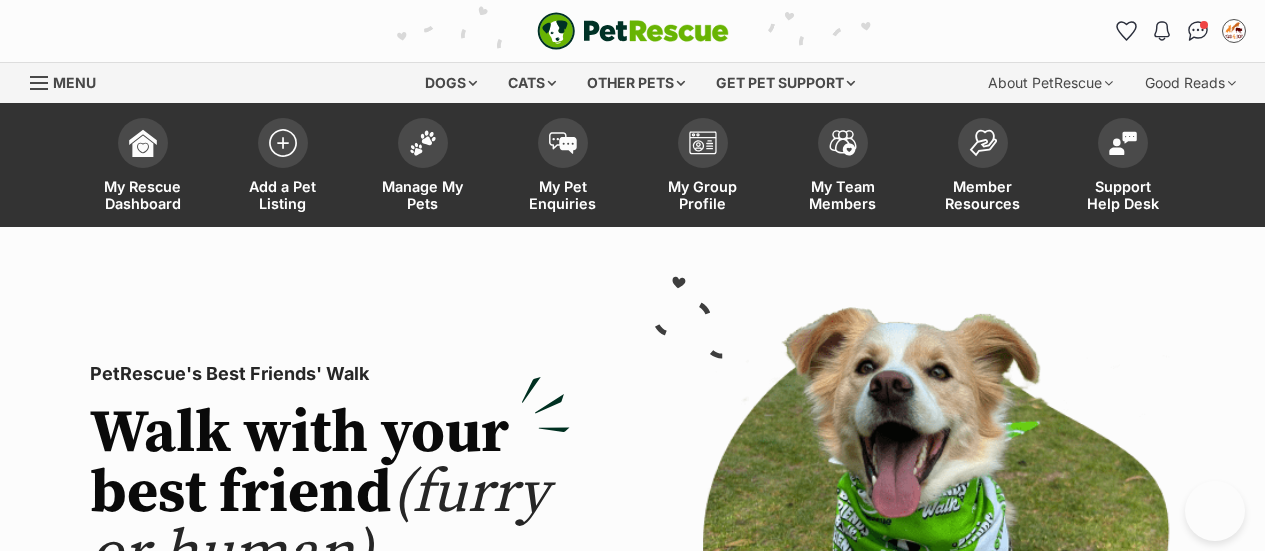 scroll, scrollTop: 0, scrollLeft: 0, axis: both 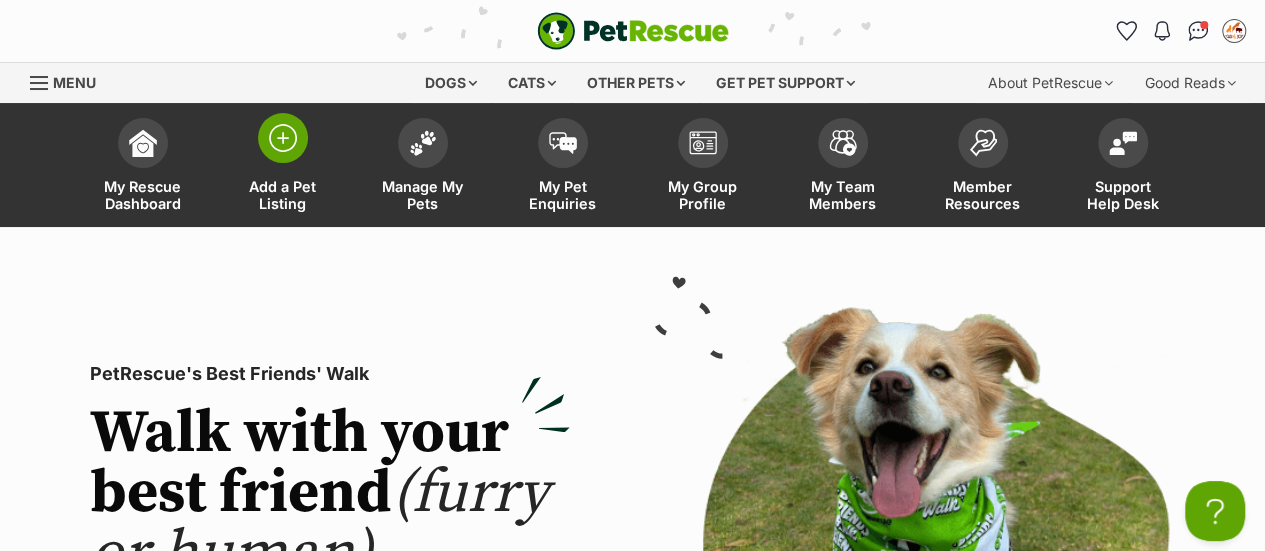 click on "Add a Pet Listing" at bounding box center [283, 167] 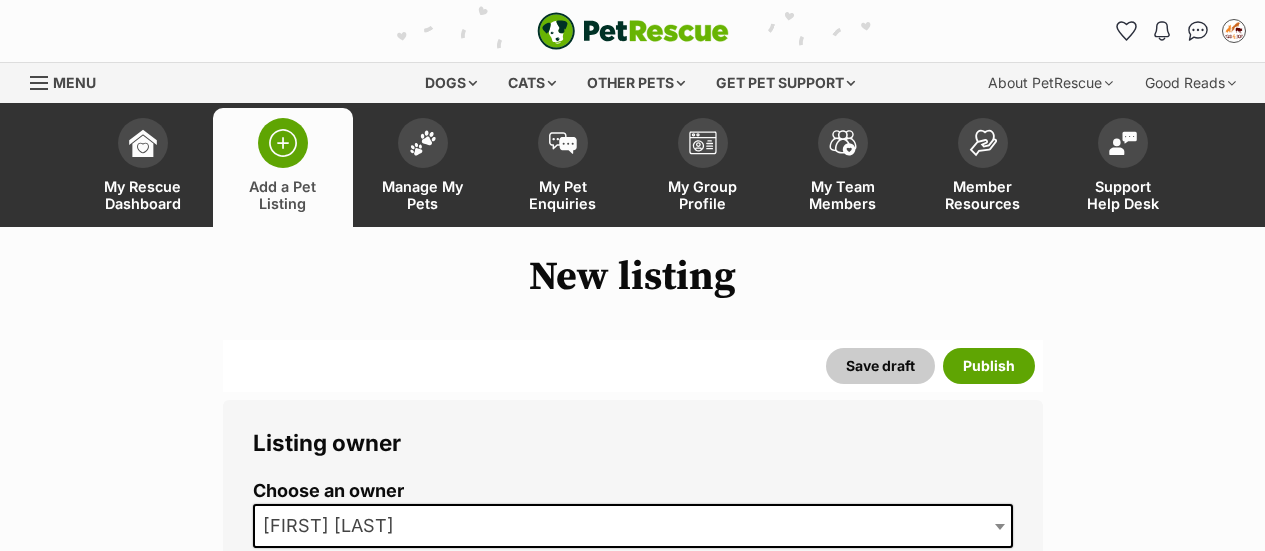 scroll, scrollTop: 0, scrollLeft: 0, axis: both 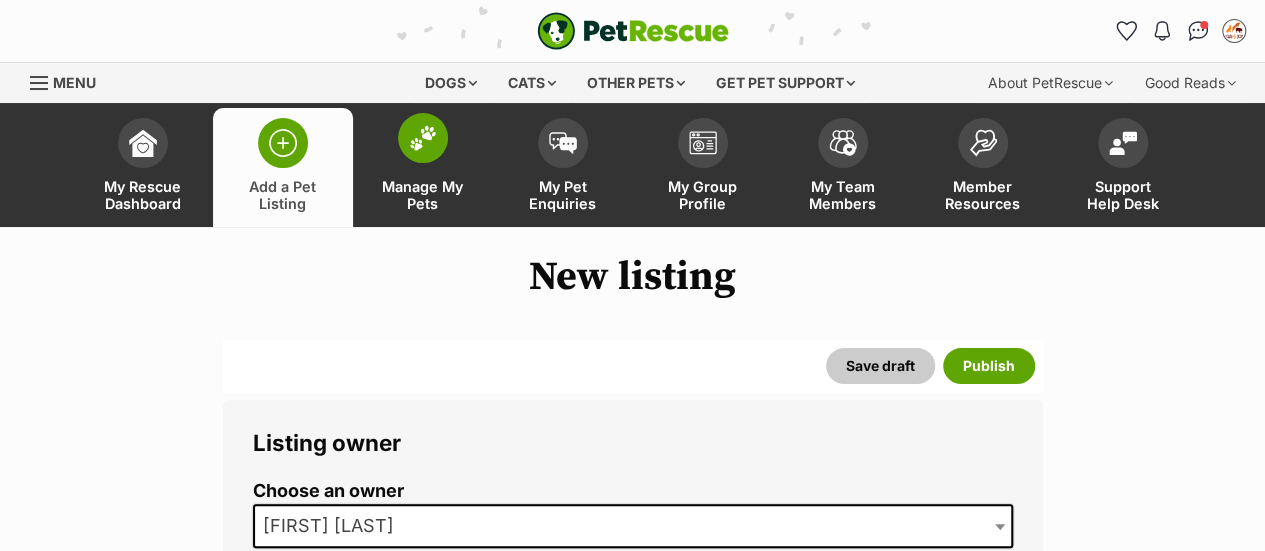click at bounding box center [423, 138] 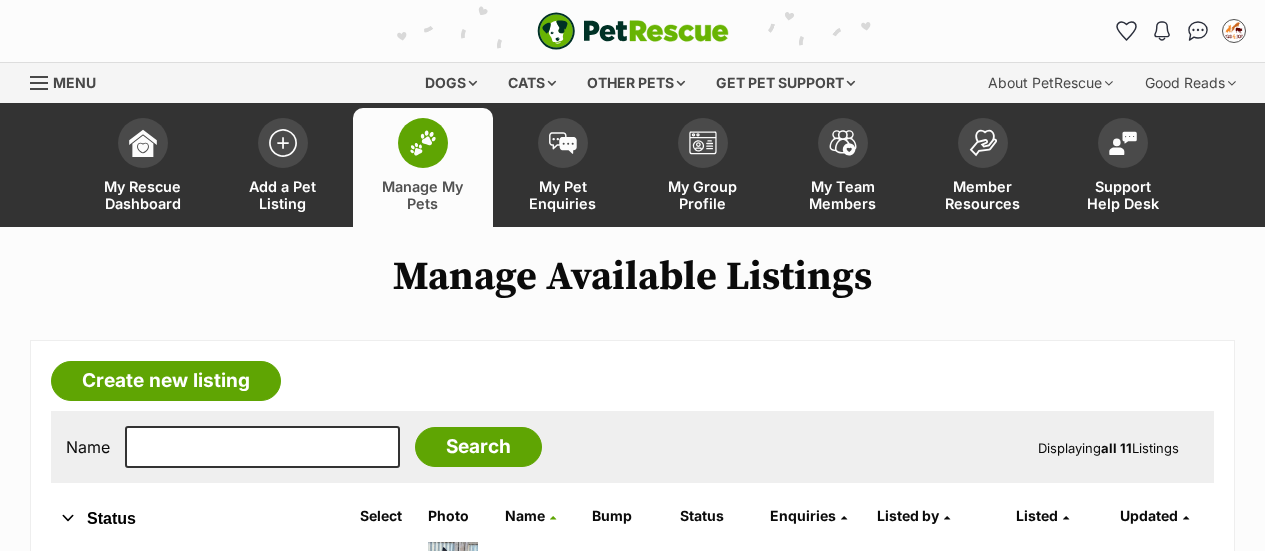 scroll, scrollTop: 1366, scrollLeft: 0, axis: vertical 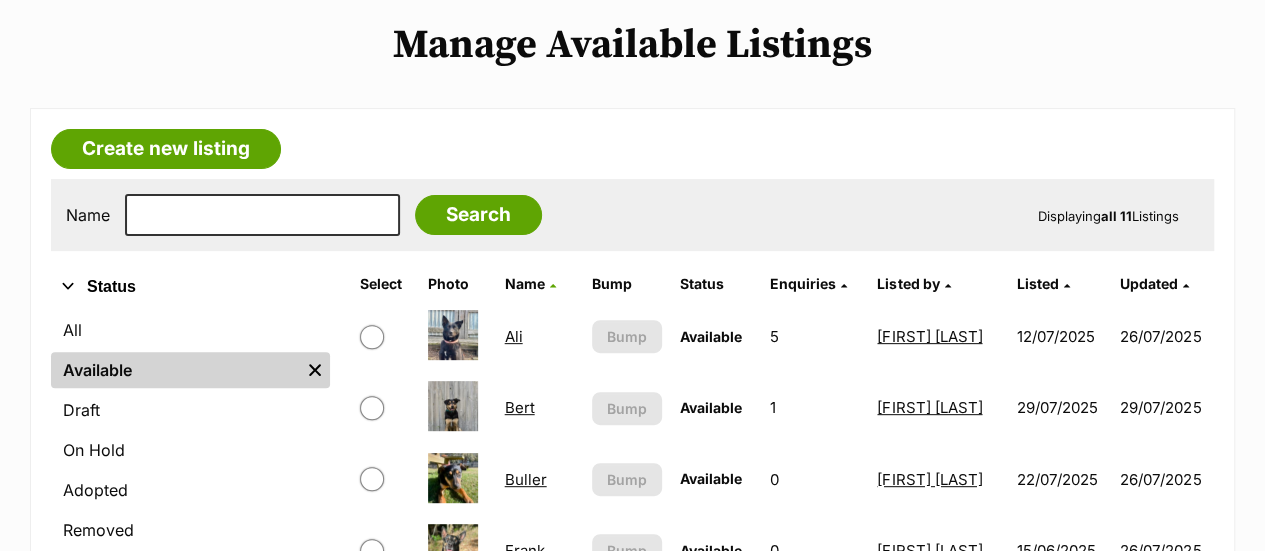 click on "All" at bounding box center (190, 330) 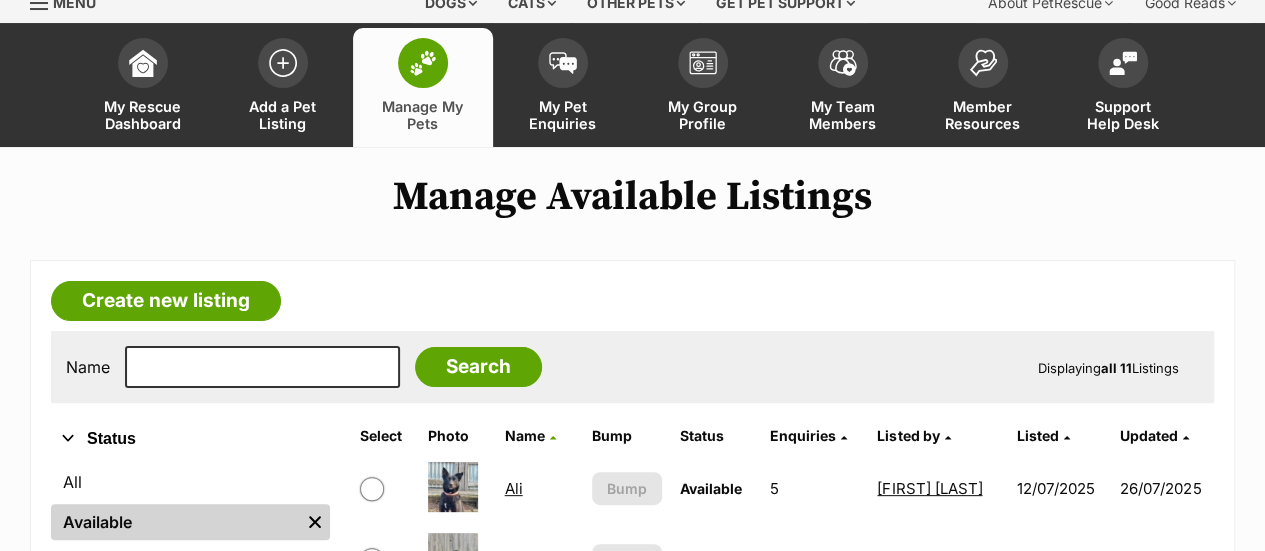 scroll, scrollTop: 79, scrollLeft: 0, axis: vertical 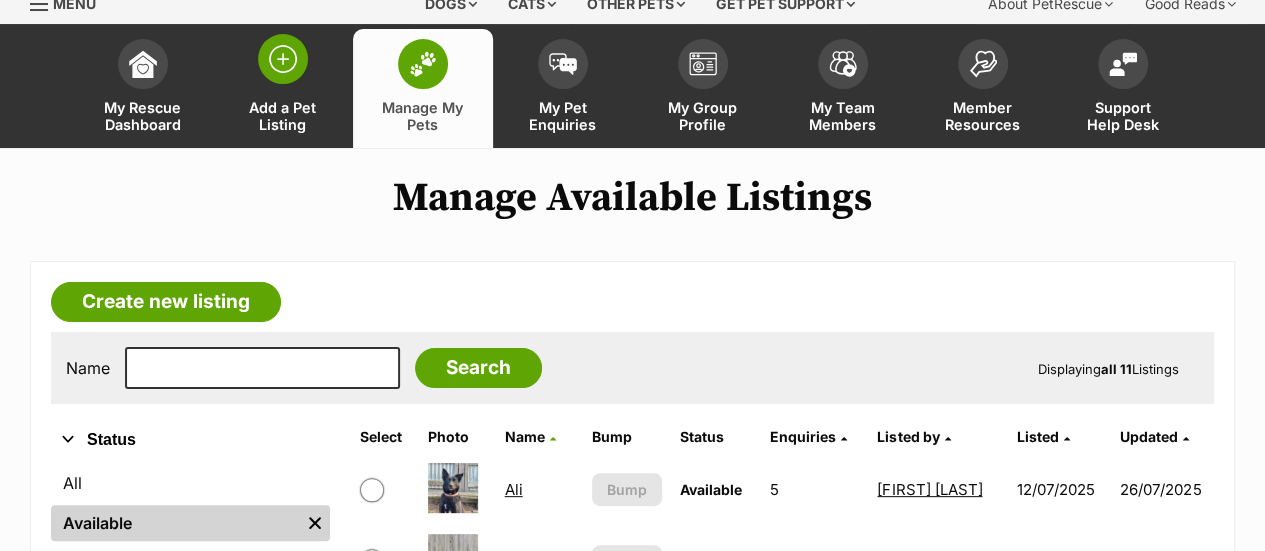 click on "Add a Pet Listing" at bounding box center [283, 88] 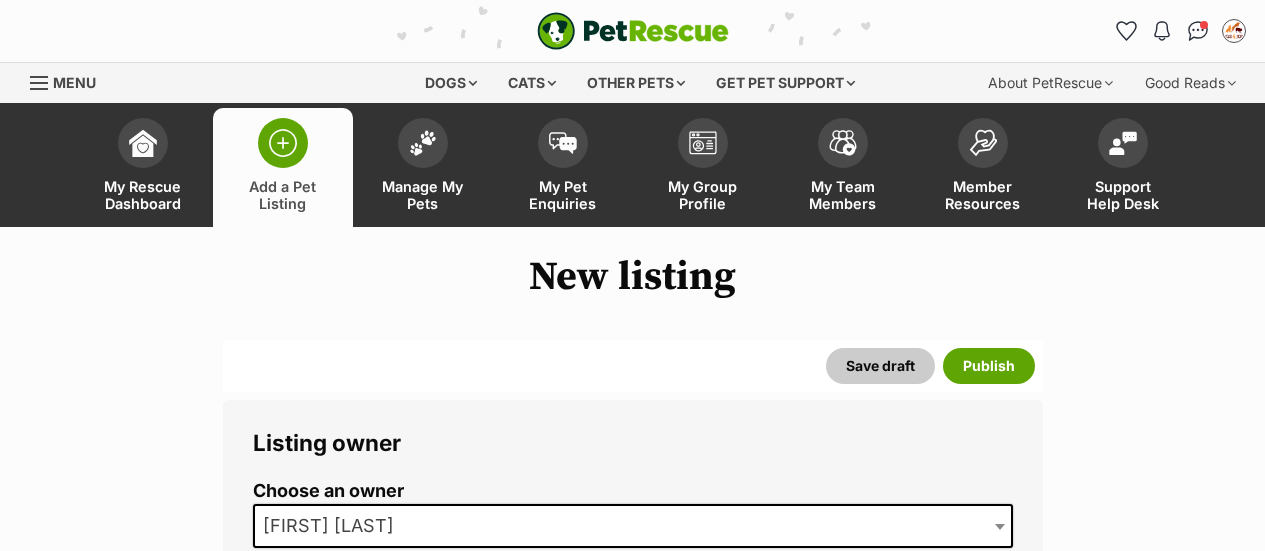 scroll, scrollTop: 0, scrollLeft: 0, axis: both 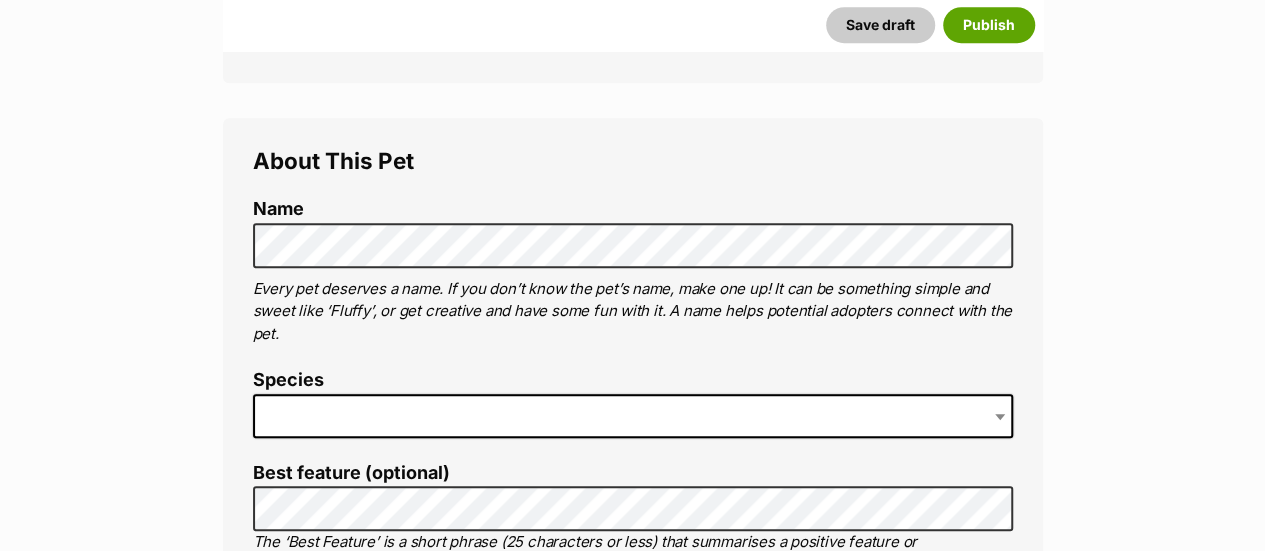 click at bounding box center [633, 416] 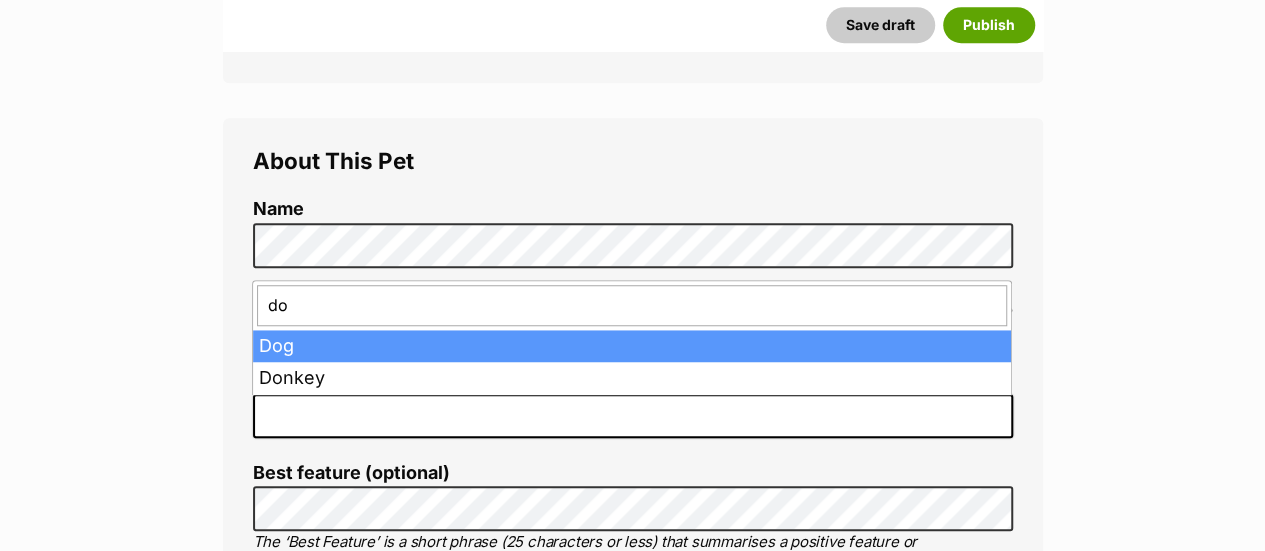 type on "do" 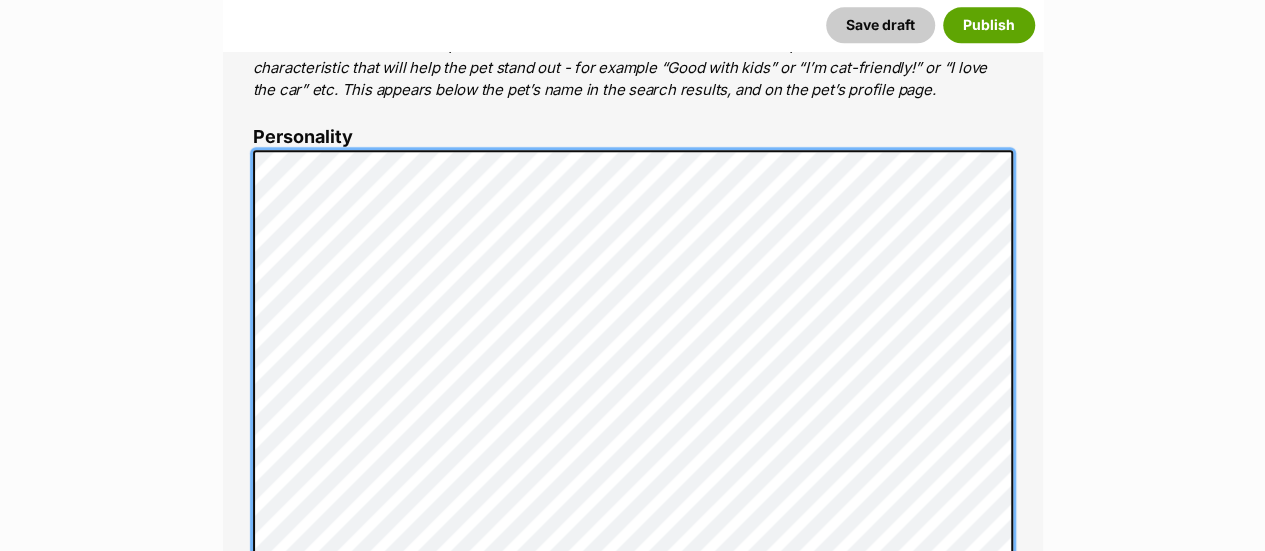 scroll, scrollTop: 1140, scrollLeft: 0, axis: vertical 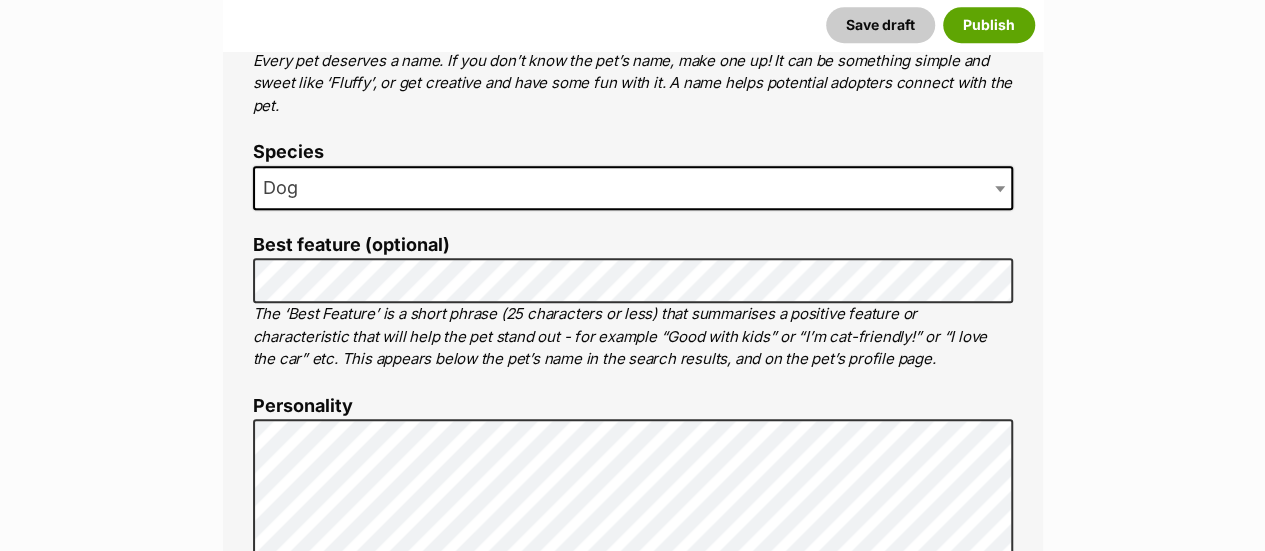 click on "The ‘Best Feature’ is a short phrase (25 characters or less) that summarises a positive feature or characteristic that will help the pet stand out - for example “Good with kids” or “I’m cat-friendly!” or “I love the car” etc. This appears below the pet’s name in the search results, and on the pet’s profile page." at bounding box center [633, 337] 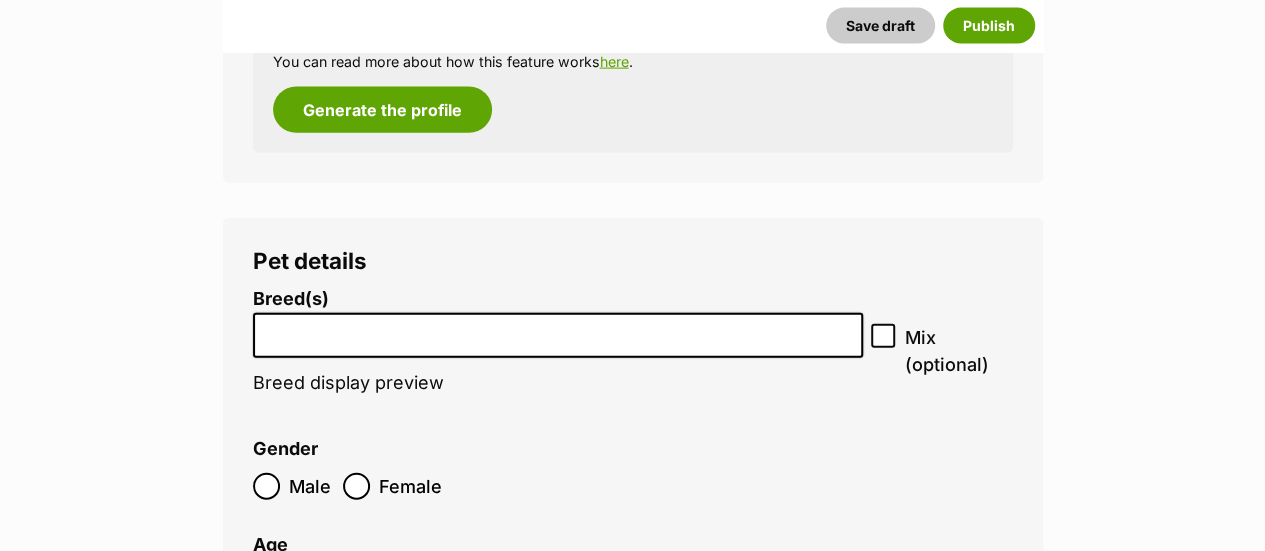 scroll, scrollTop: 2338, scrollLeft: 0, axis: vertical 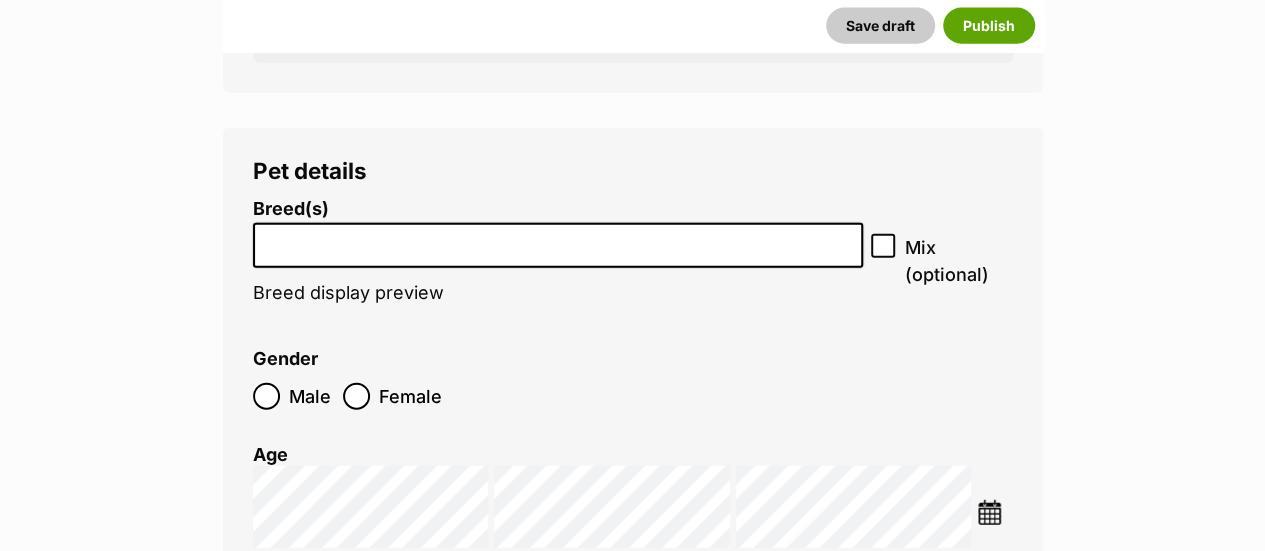 click at bounding box center (558, 245) 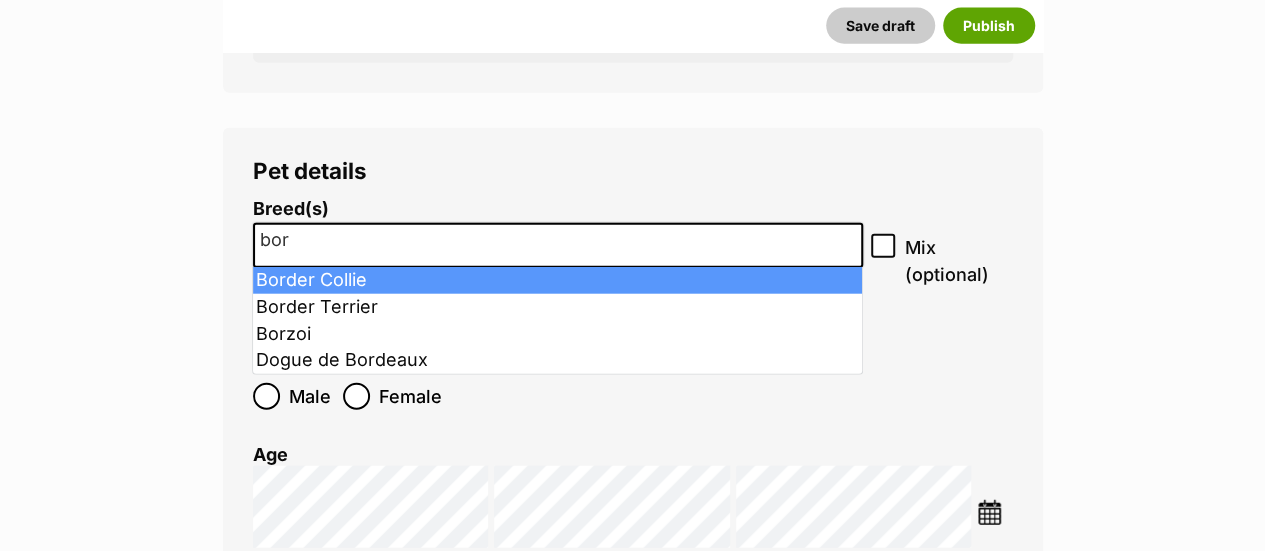 type on "bor" 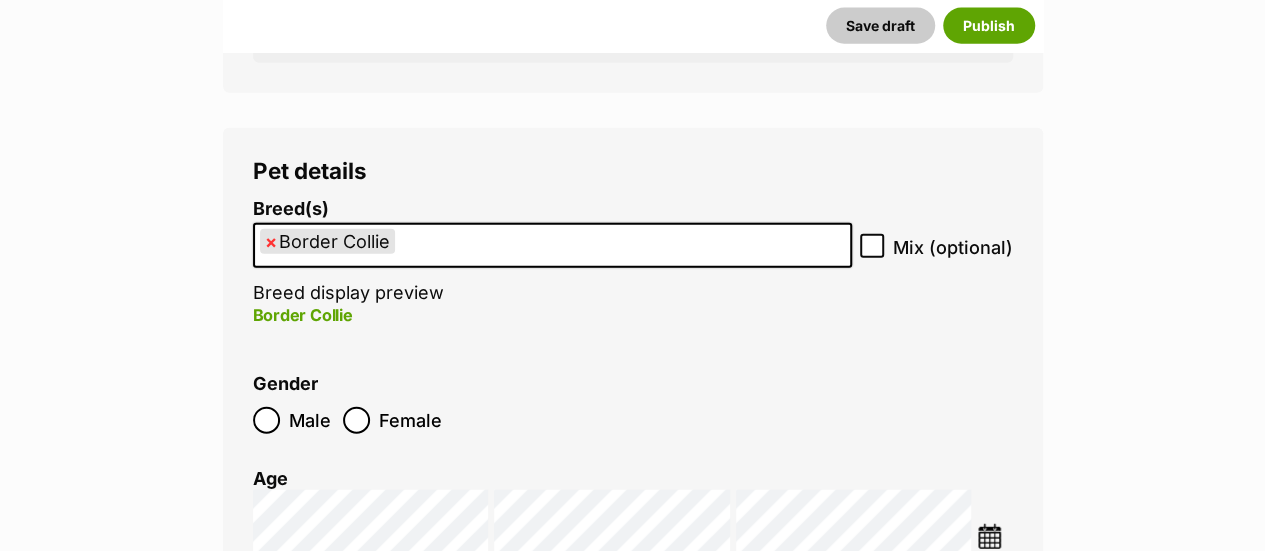 scroll, scrollTop: 2464, scrollLeft: 0, axis: vertical 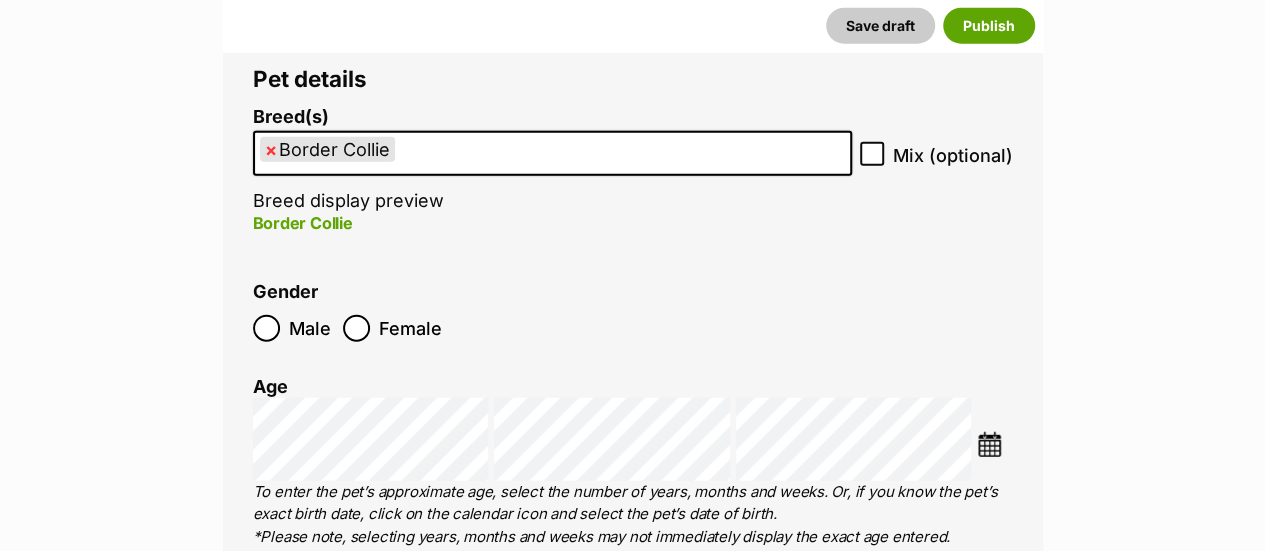 click 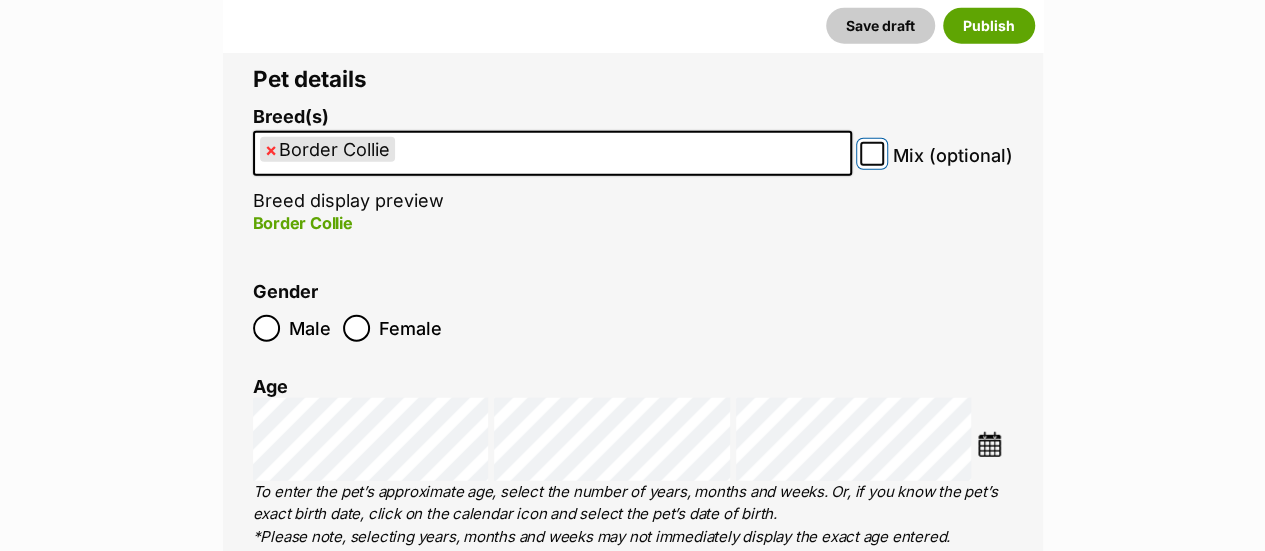 click on "Mix (optional)" at bounding box center (872, 154) 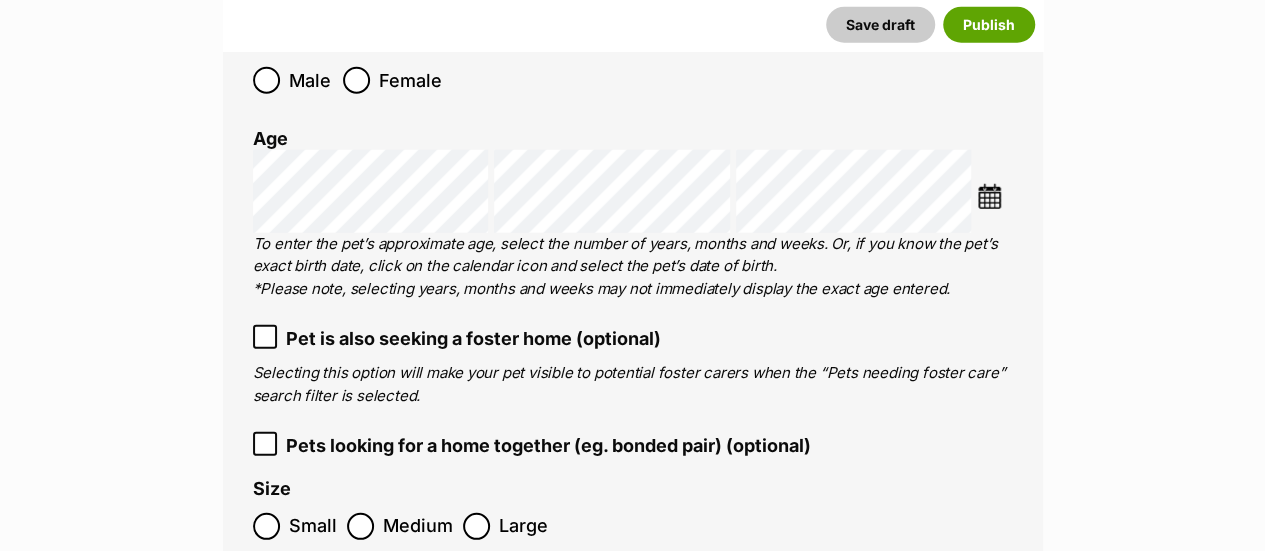 scroll, scrollTop: 2680, scrollLeft: 0, axis: vertical 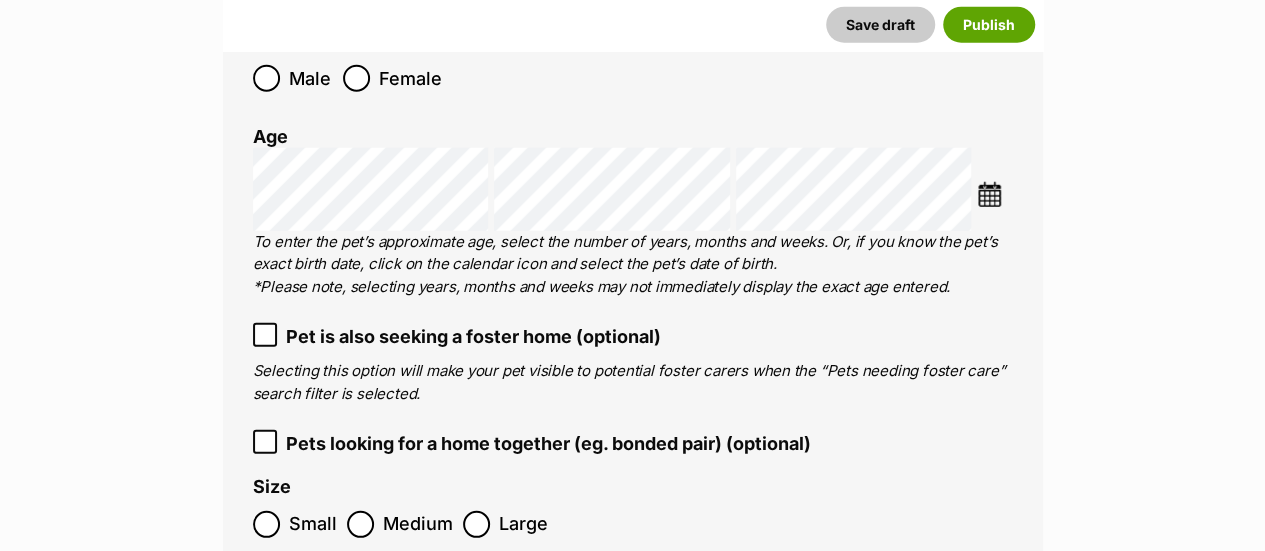 click at bounding box center (989, 194) 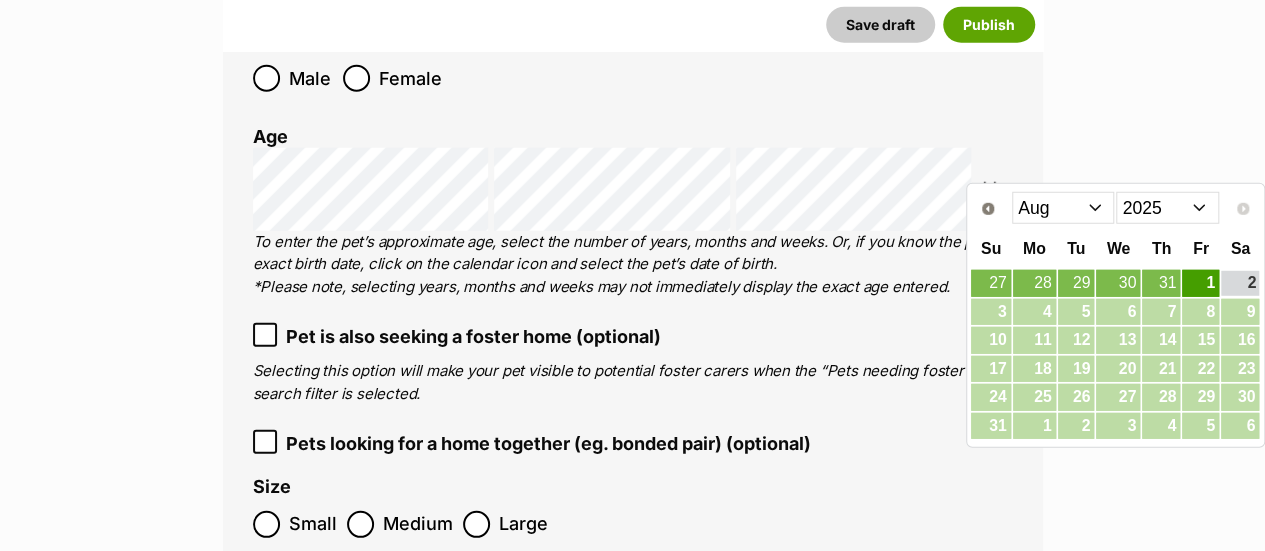 click on "Jan Feb Mar Apr May Jun Jul Aug" at bounding box center (1063, 208) 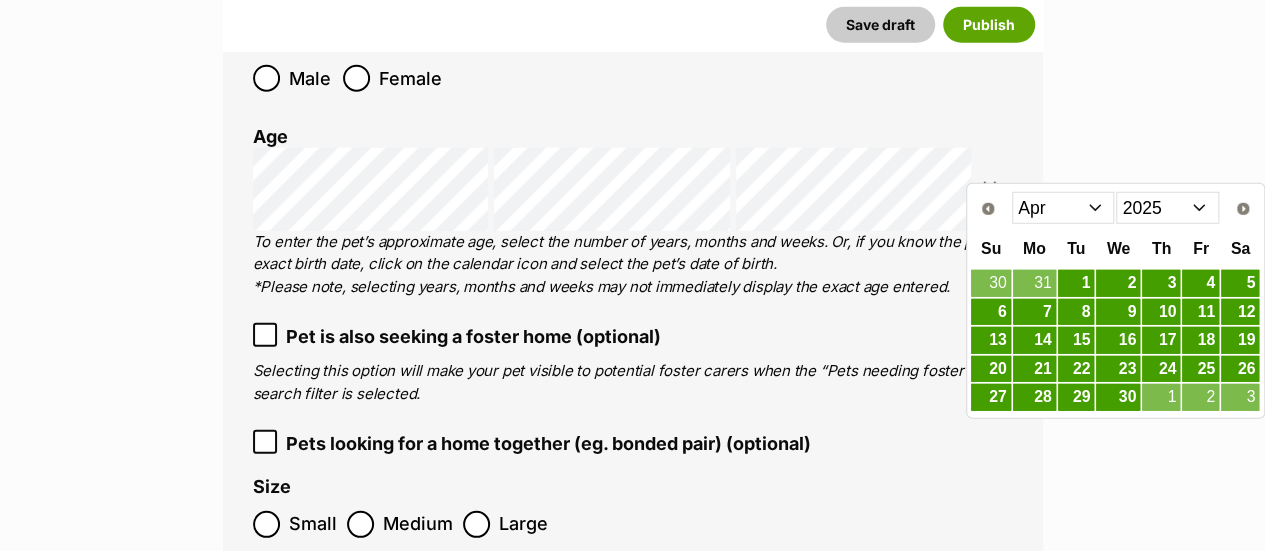 click on "Jan Feb Mar Apr May Jun Jul Aug" at bounding box center (1063, 208) 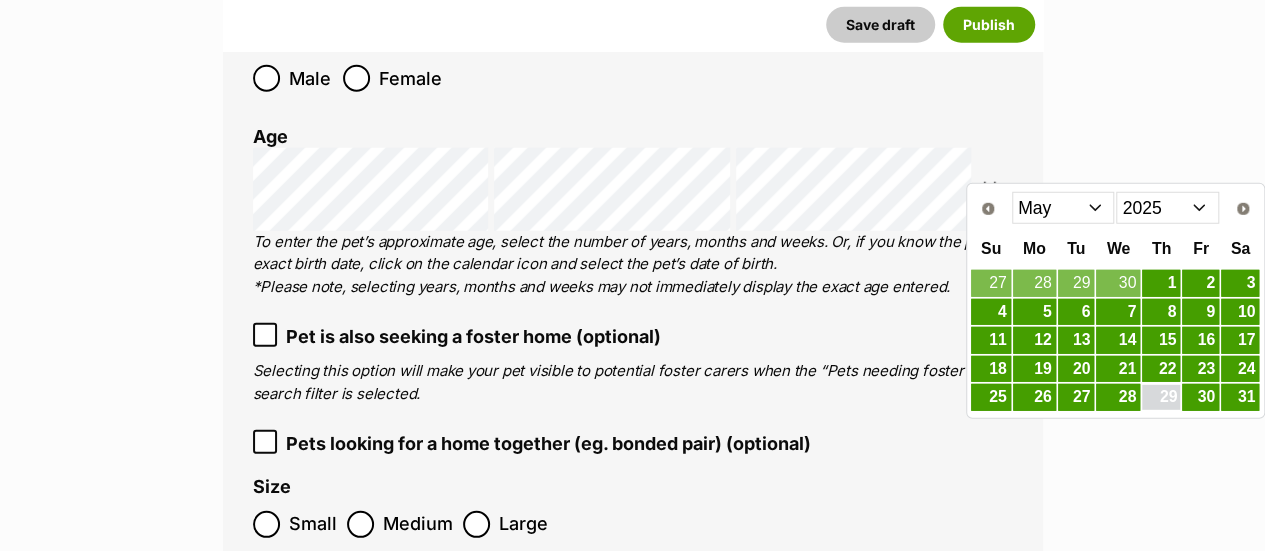 click on "29" at bounding box center [1161, 397] 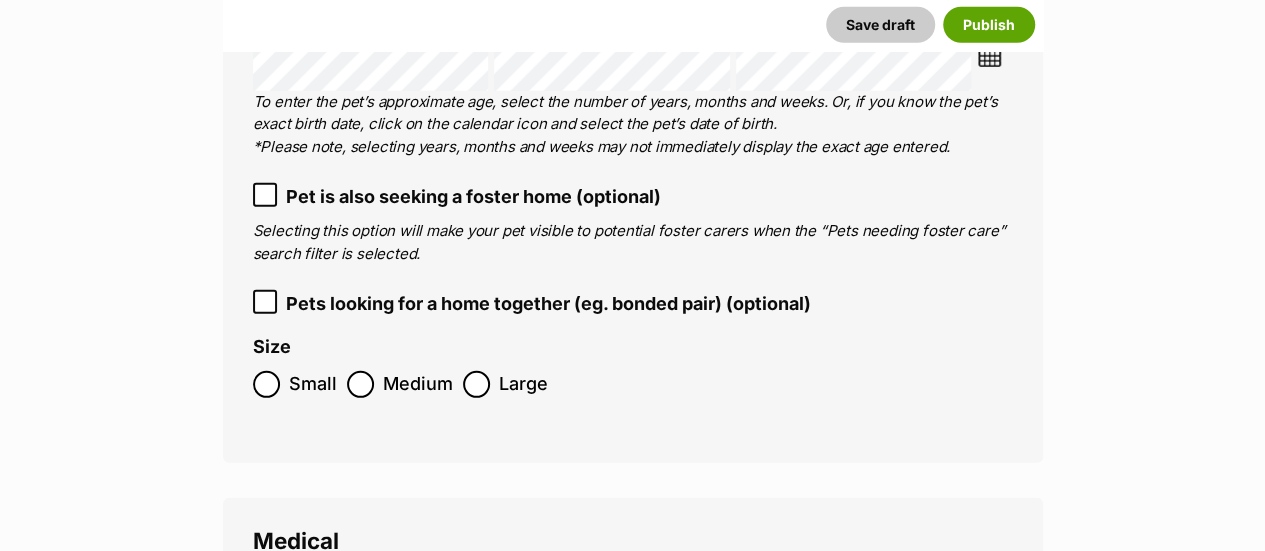 scroll, scrollTop: 2822, scrollLeft: 0, axis: vertical 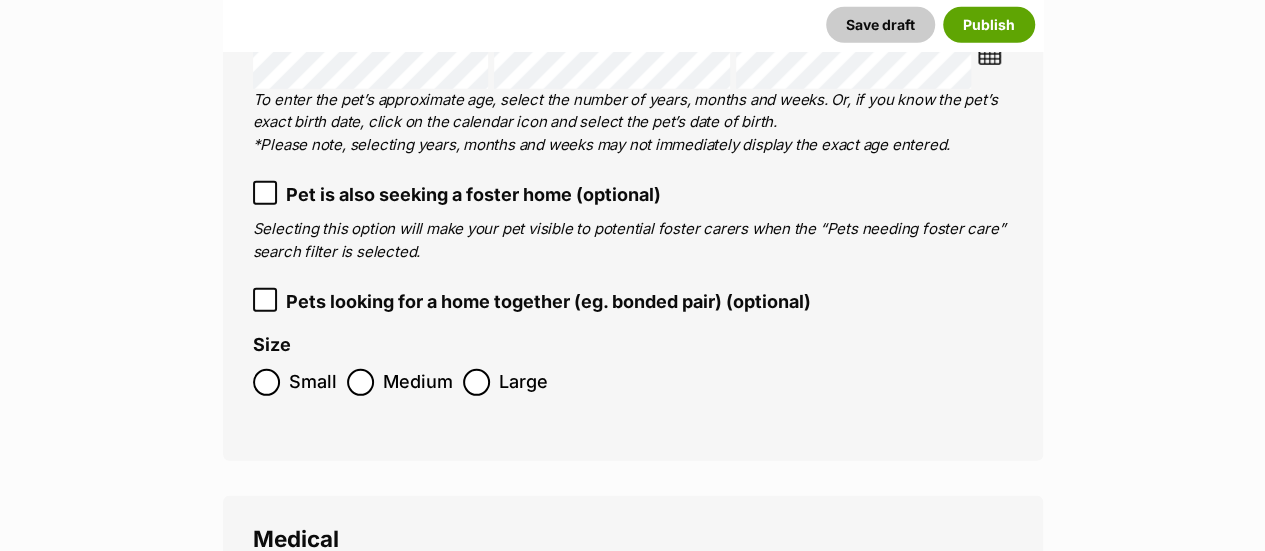 click on "Medium" at bounding box center [418, 382] 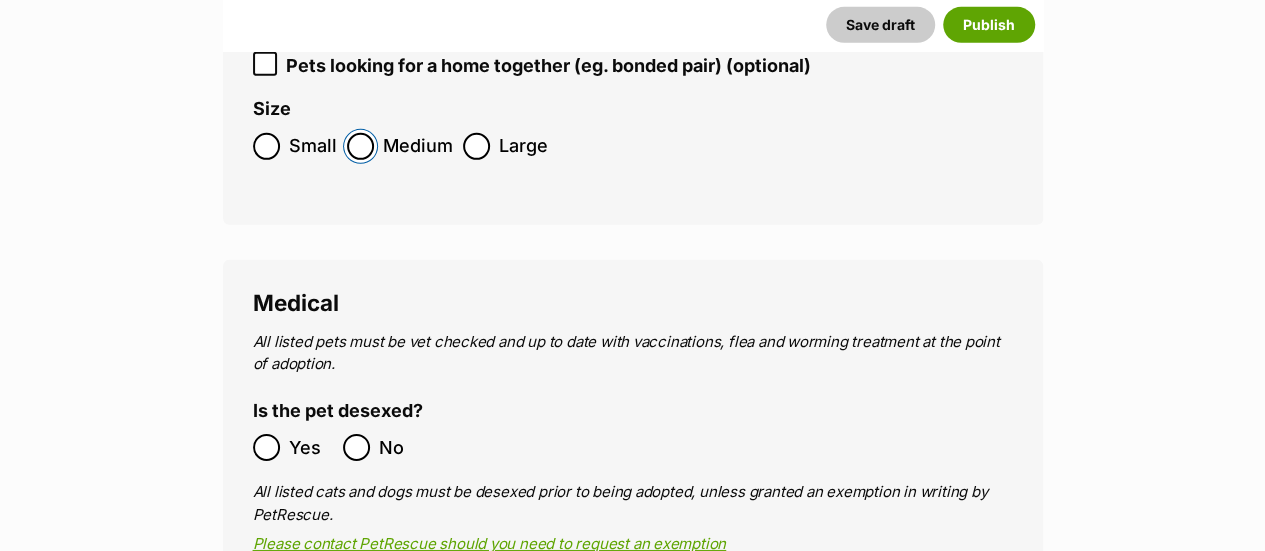 scroll, scrollTop: 3062, scrollLeft: 0, axis: vertical 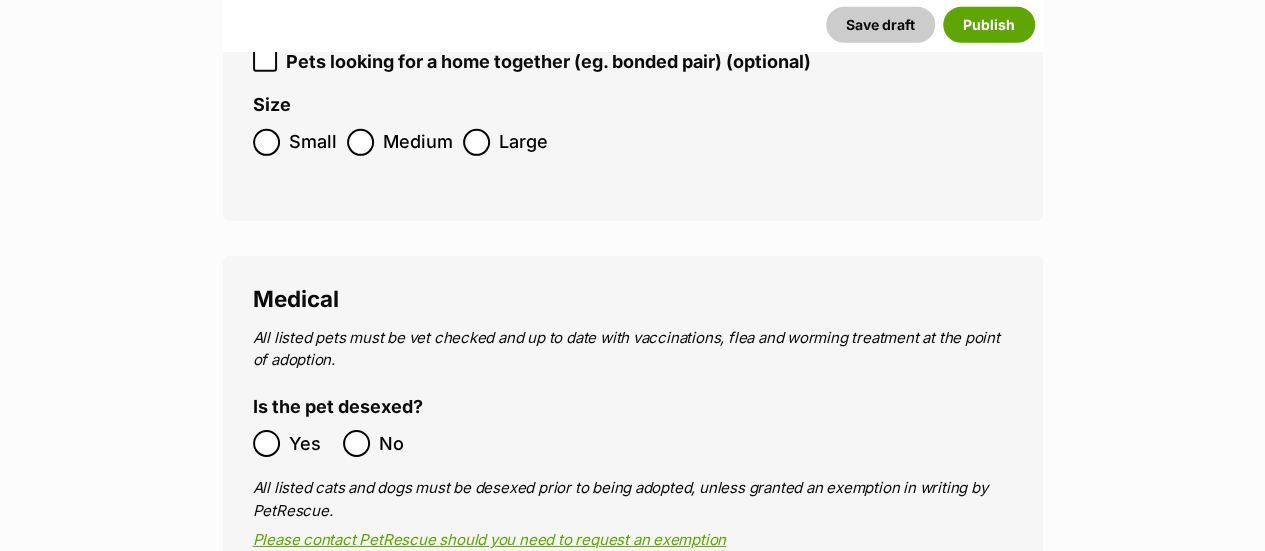 click on "Yes" at bounding box center (293, 443) 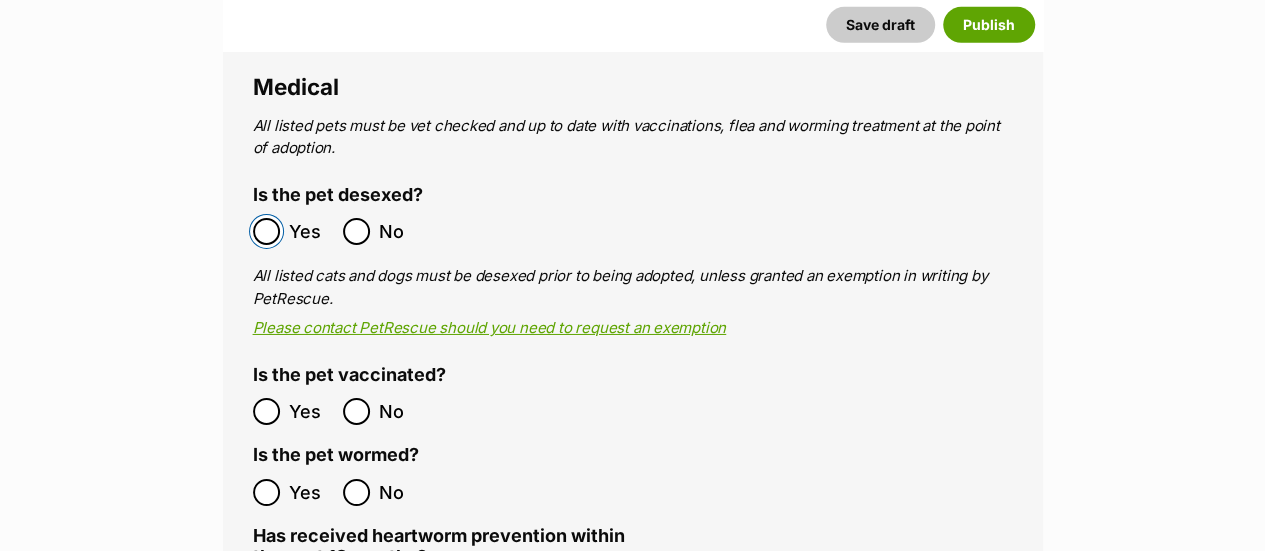 scroll, scrollTop: 3282, scrollLeft: 0, axis: vertical 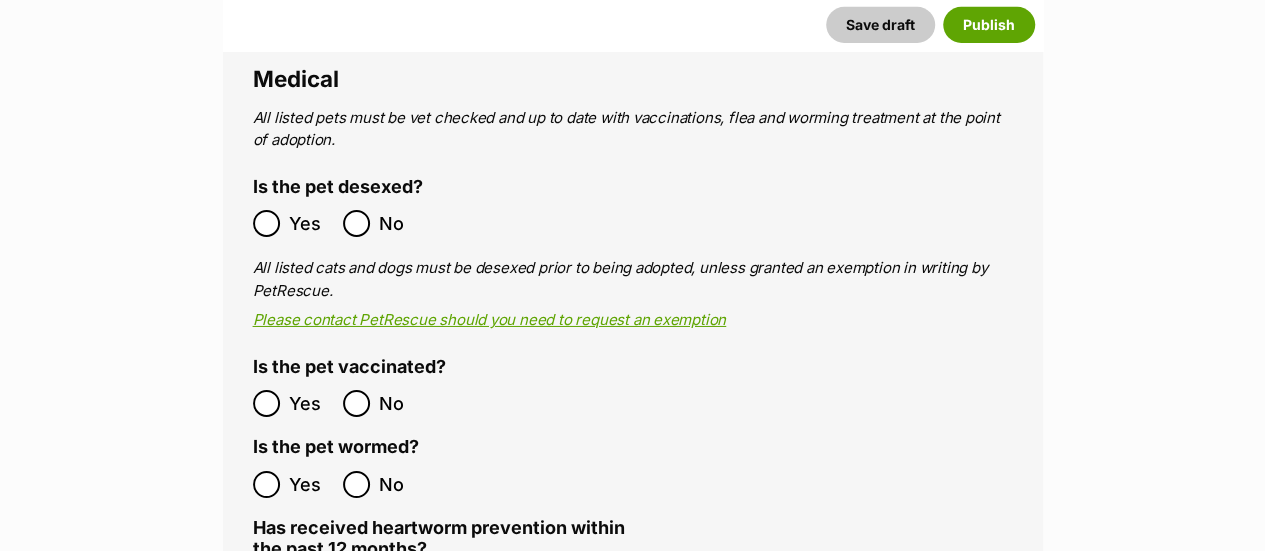 click on "Yes" at bounding box center (293, 403) 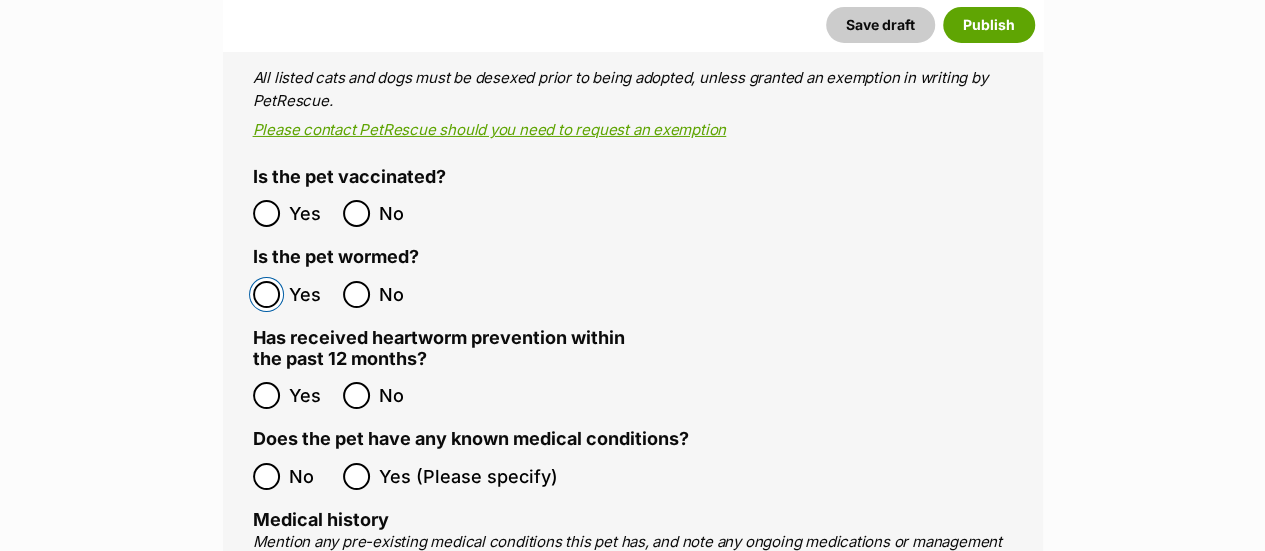 scroll, scrollTop: 3474, scrollLeft: 0, axis: vertical 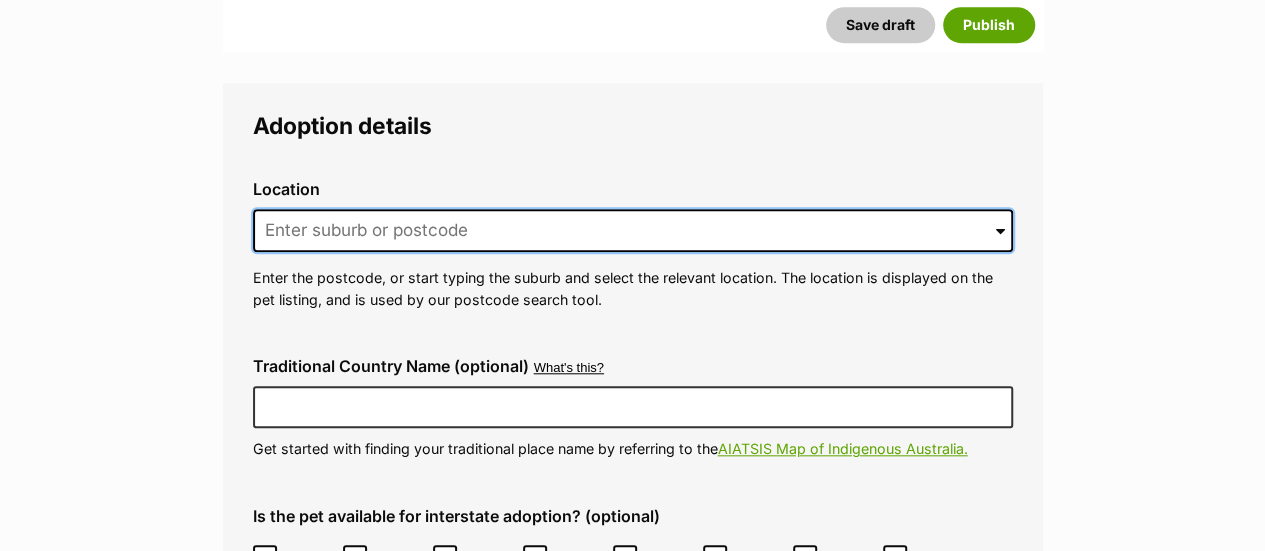 click at bounding box center (633, 231) 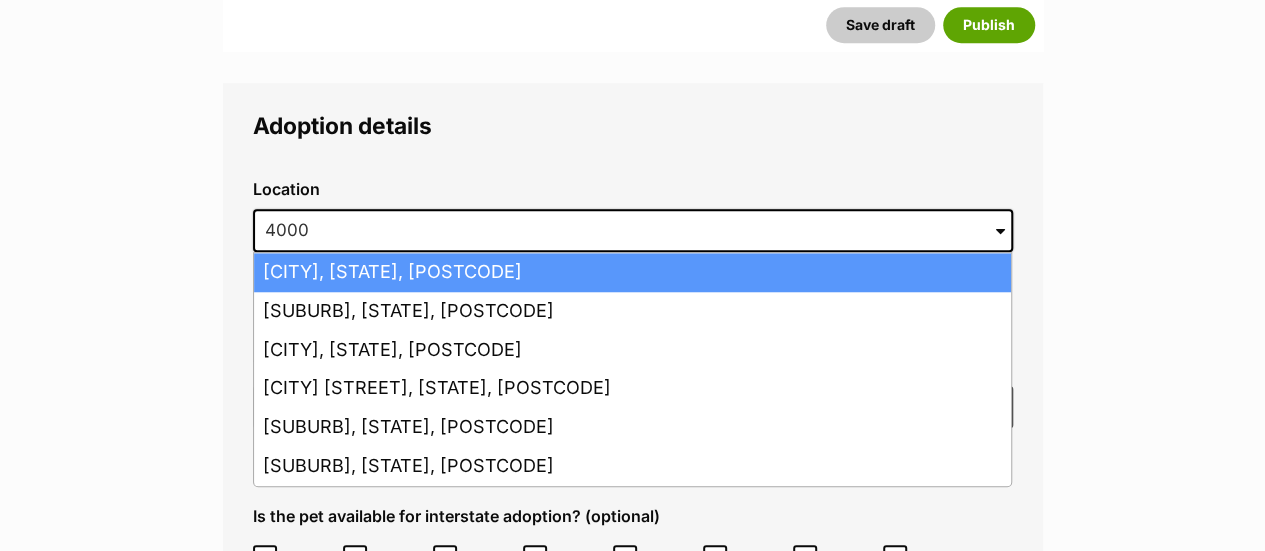 click on "Brisbane, Queensland, 4000" at bounding box center [632, 272] 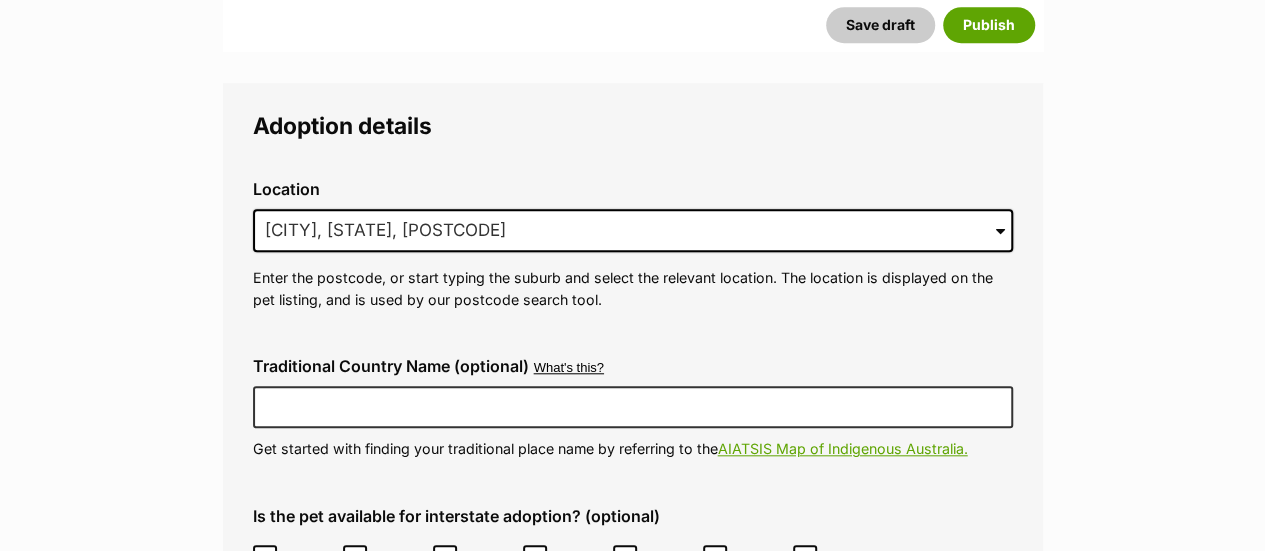 scroll, scrollTop: 4798, scrollLeft: 0, axis: vertical 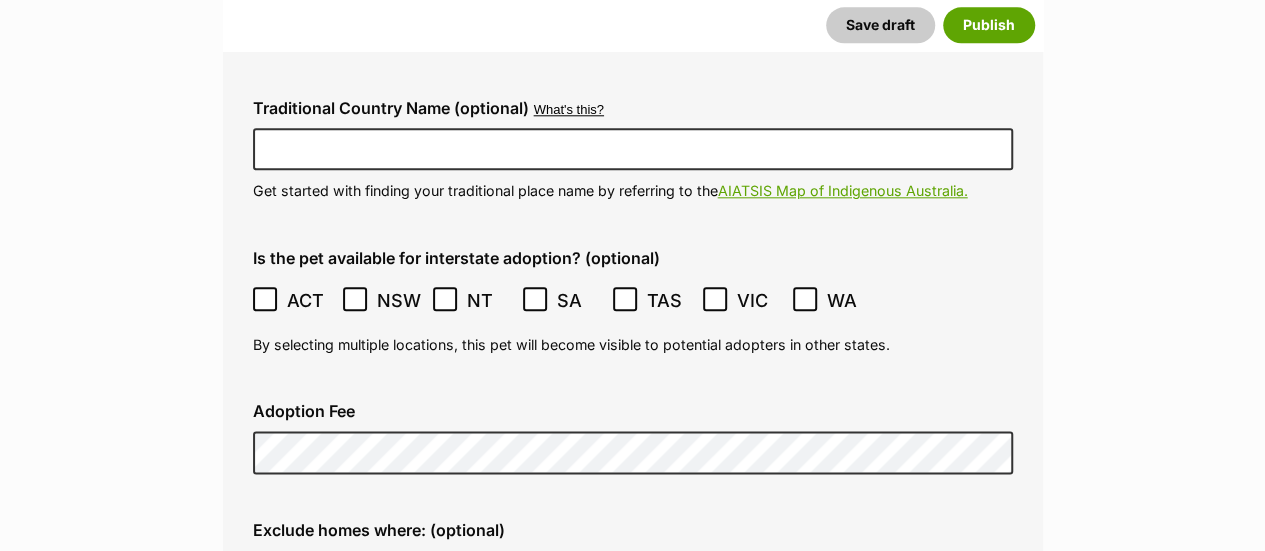 click on "ACT" at bounding box center [293, 300] 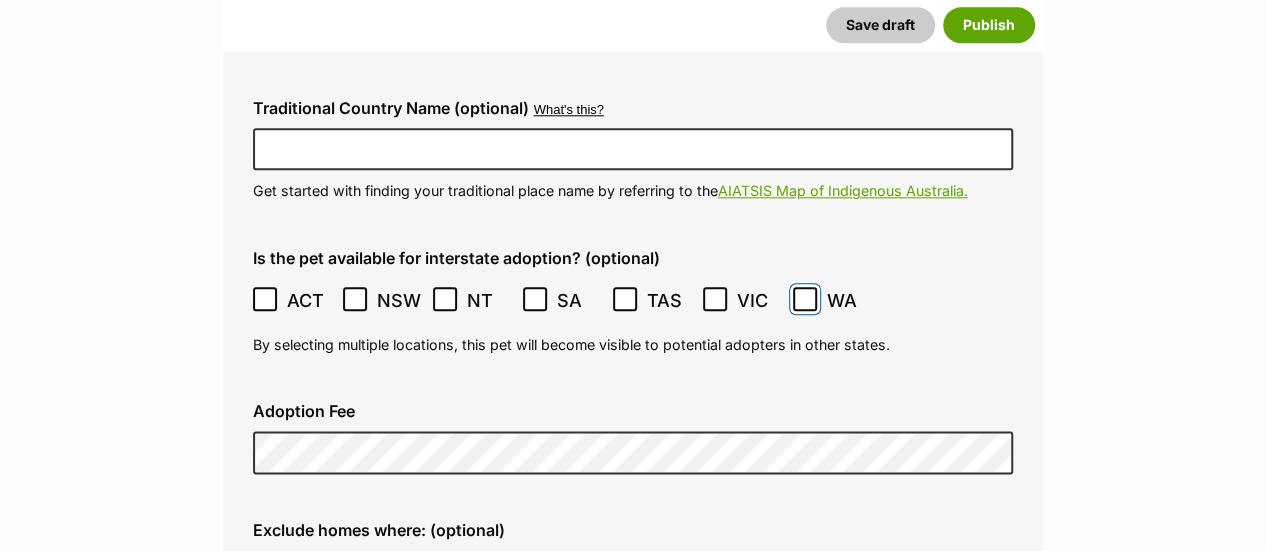 scroll, scrollTop: 4964, scrollLeft: 0, axis: vertical 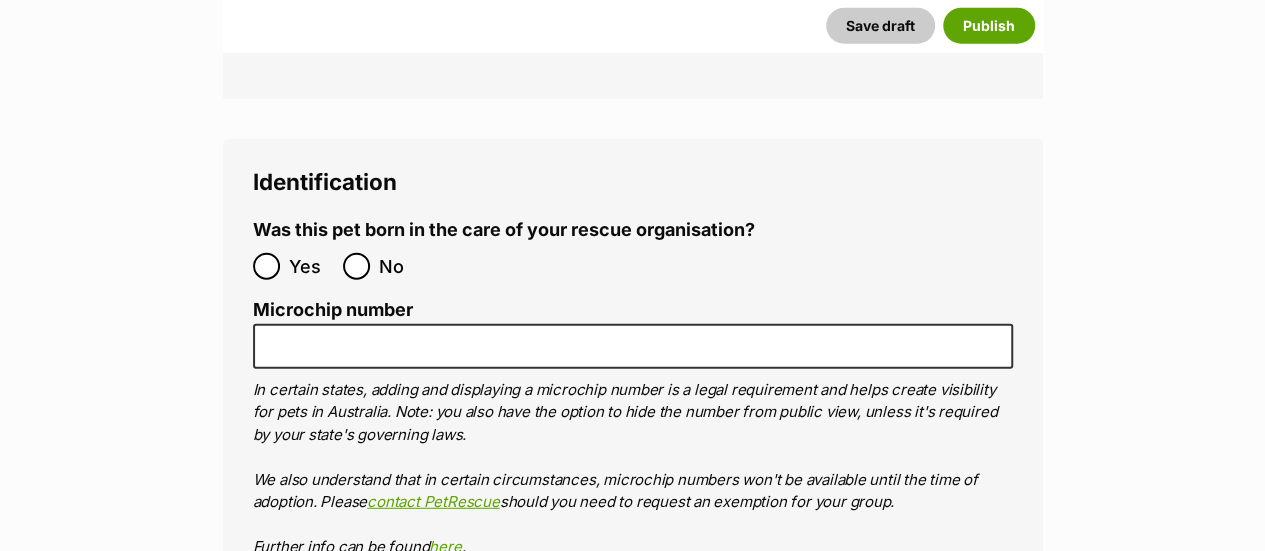 click on "No" at bounding box center [383, 266] 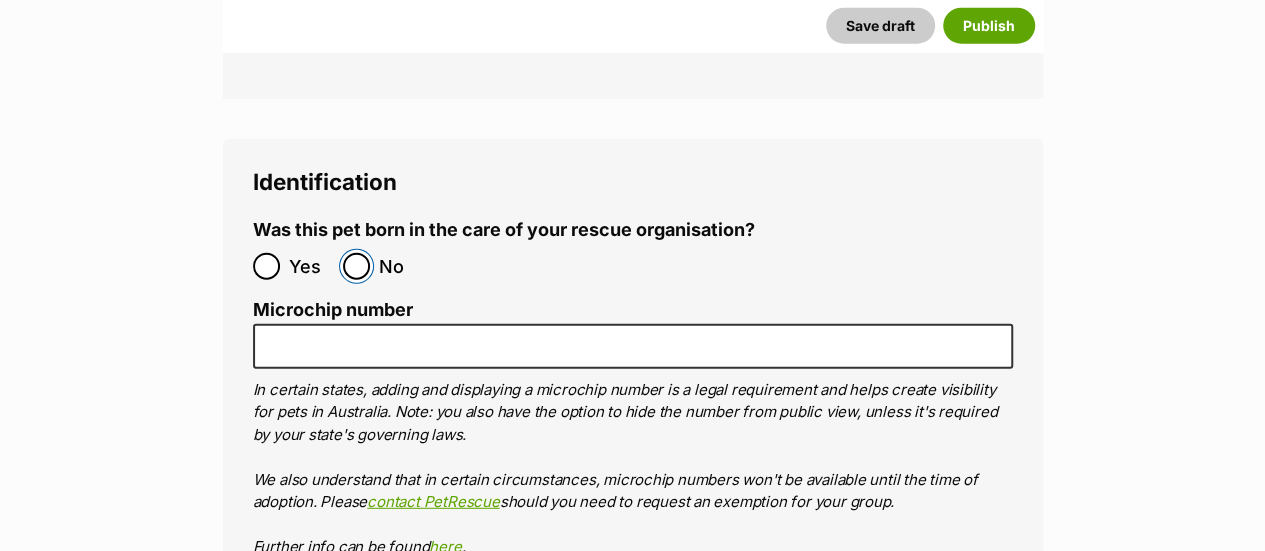 click on "No" at bounding box center (356, 266) 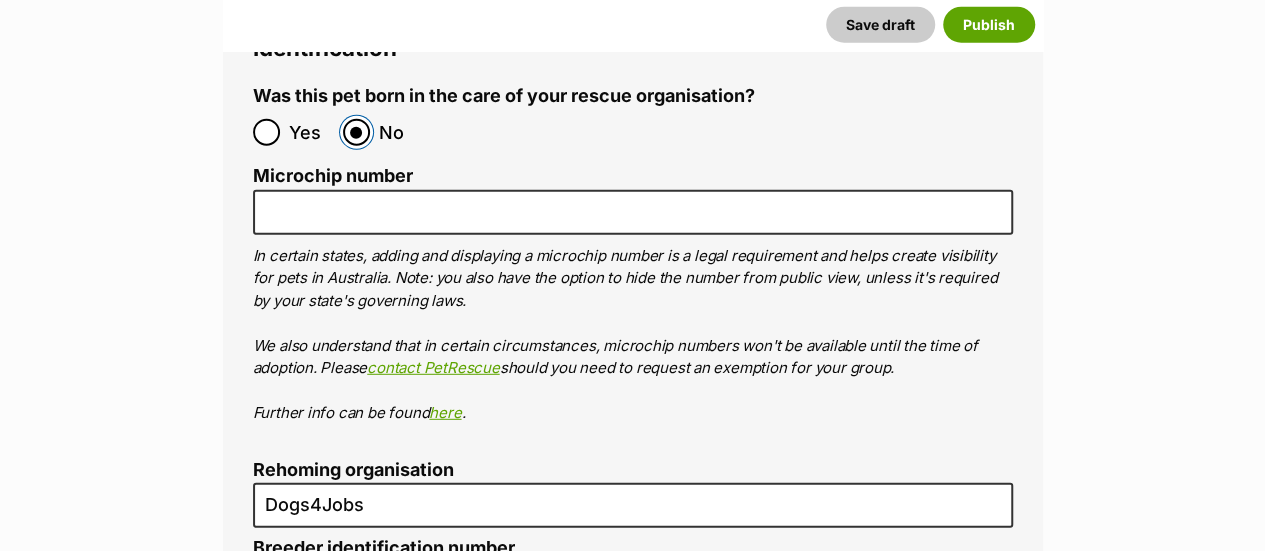 scroll, scrollTop: 6428, scrollLeft: 0, axis: vertical 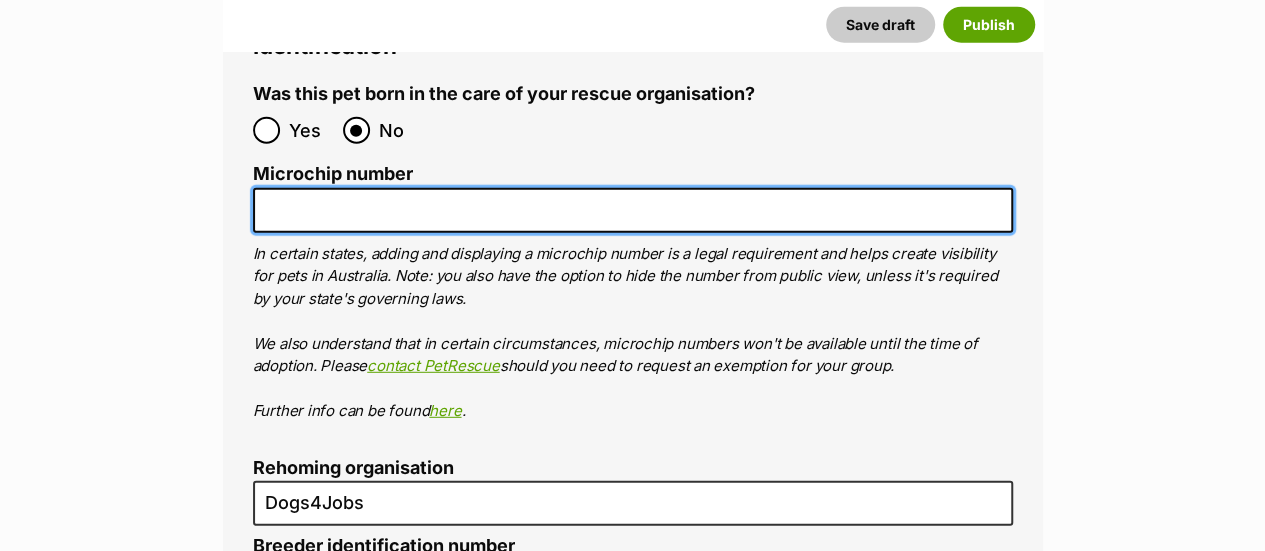 click on "Microchip number" at bounding box center [633, 210] 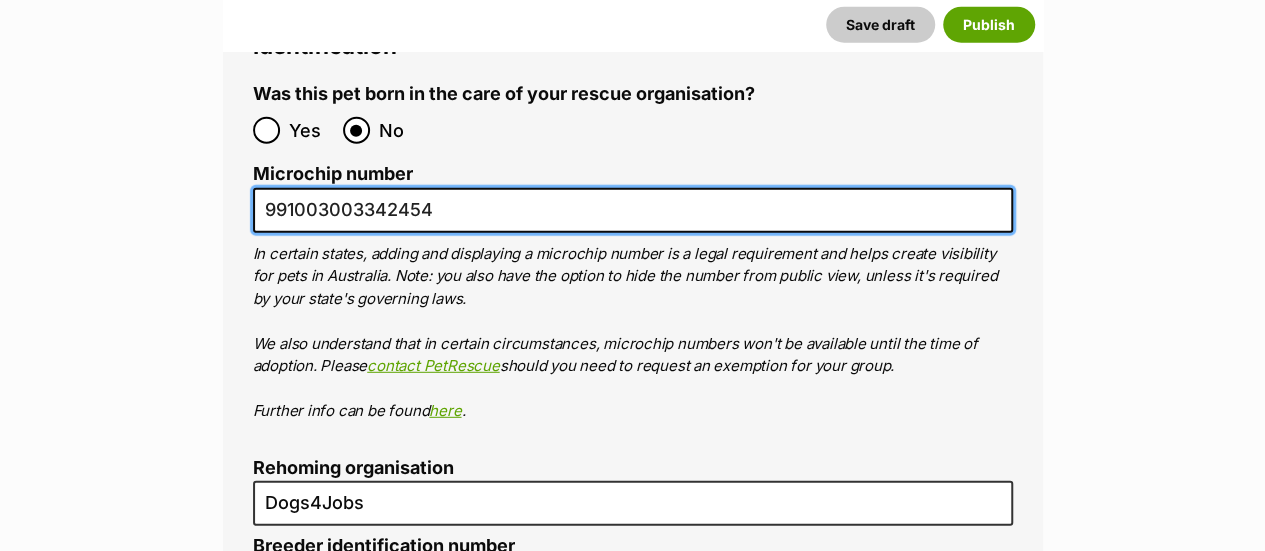 scroll, scrollTop: 0, scrollLeft: 0, axis: both 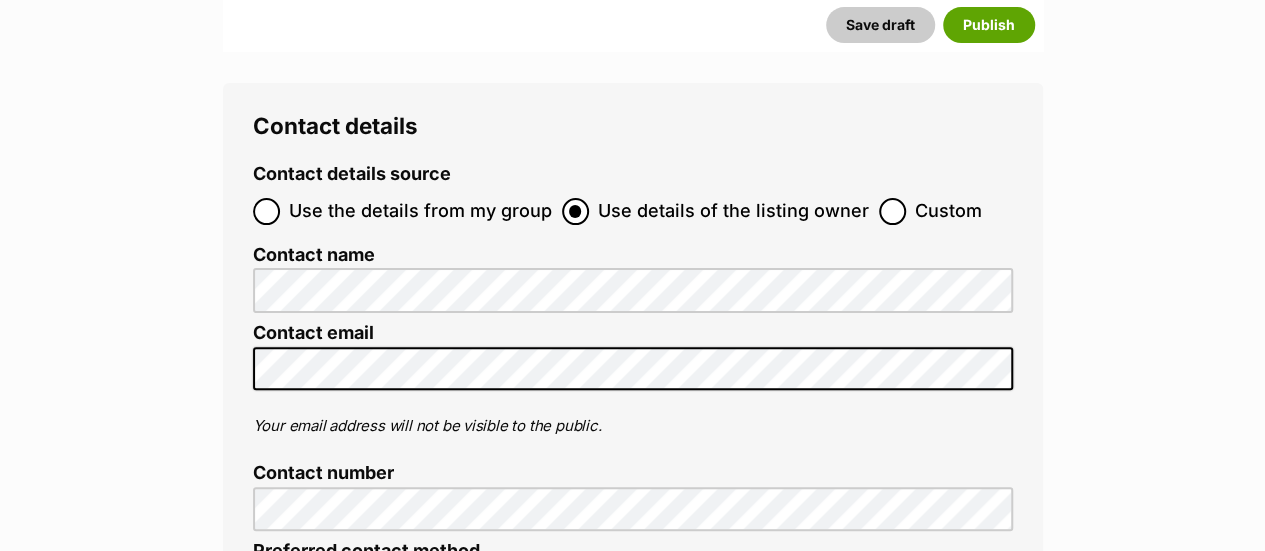 type on "991003003342454" 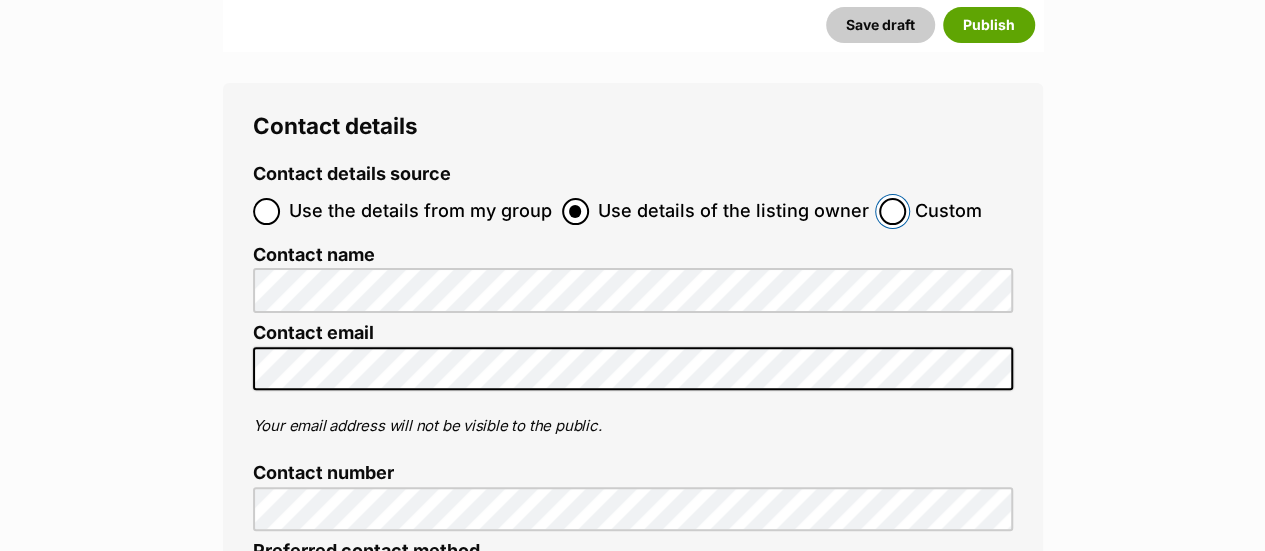 click on "Custom" at bounding box center [892, 211] 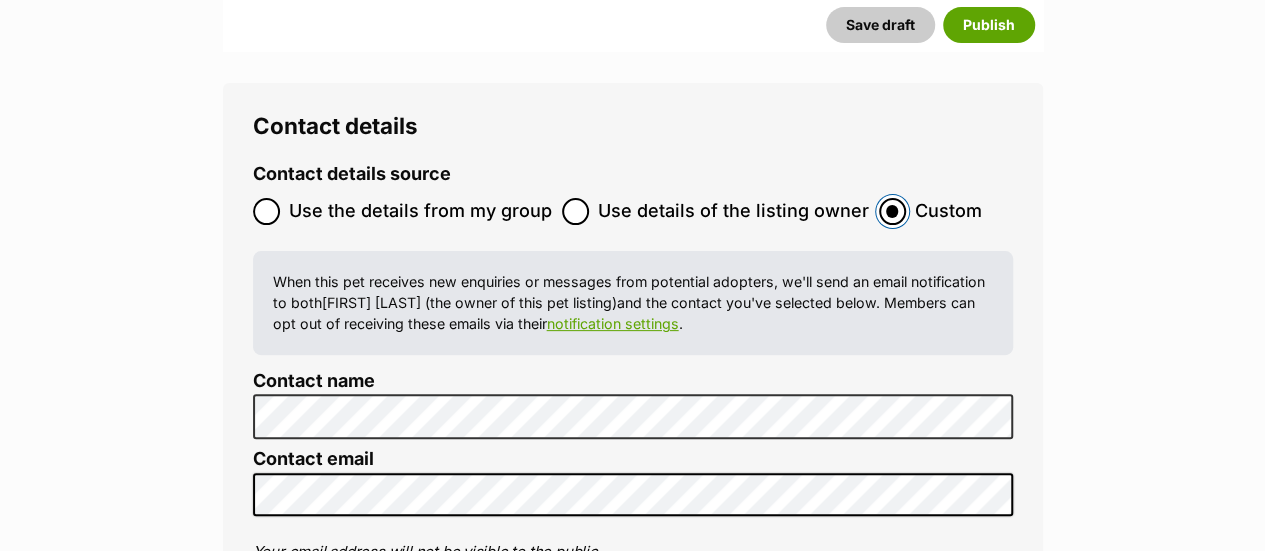 scroll, scrollTop: 0, scrollLeft: 0, axis: both 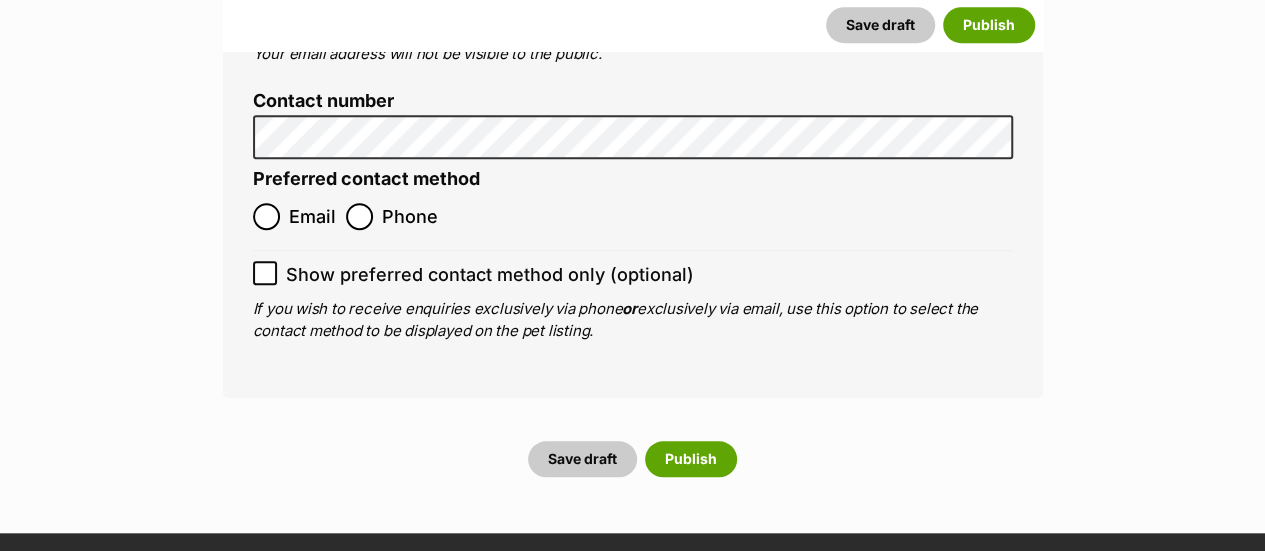 click on "Email
Phone" at bounding box center [443, 216] 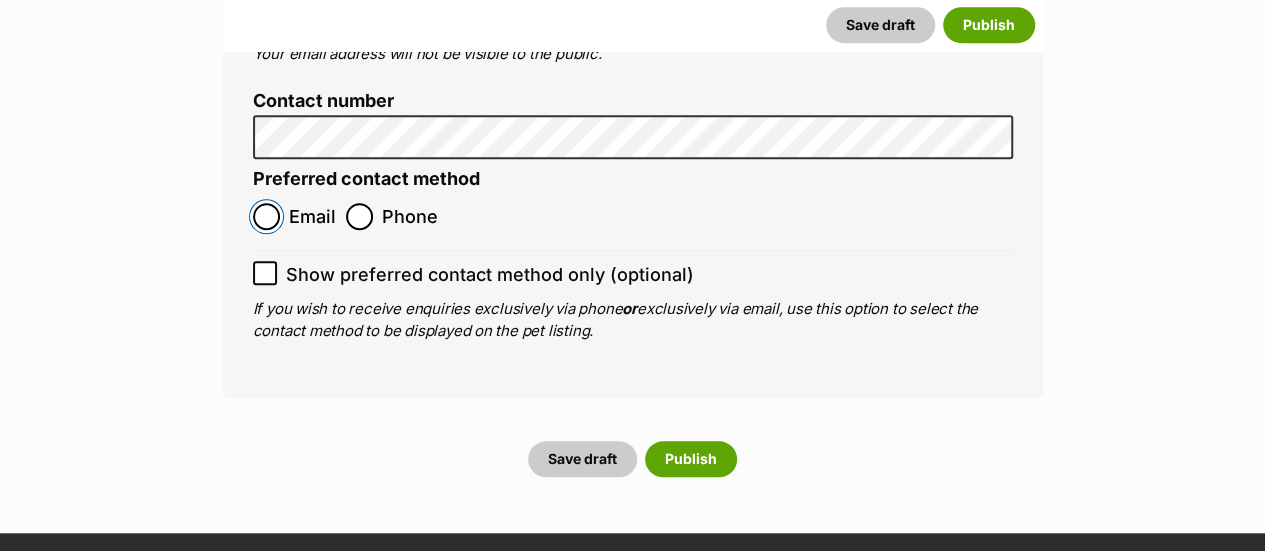 click on "Email" at bounding box center [266, 216] 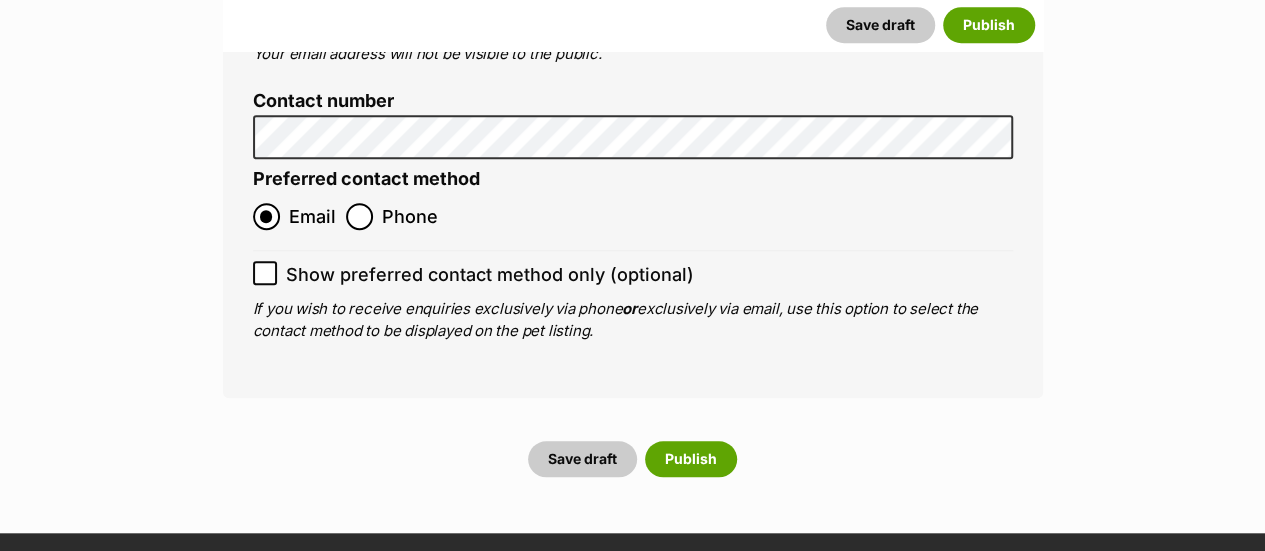 click 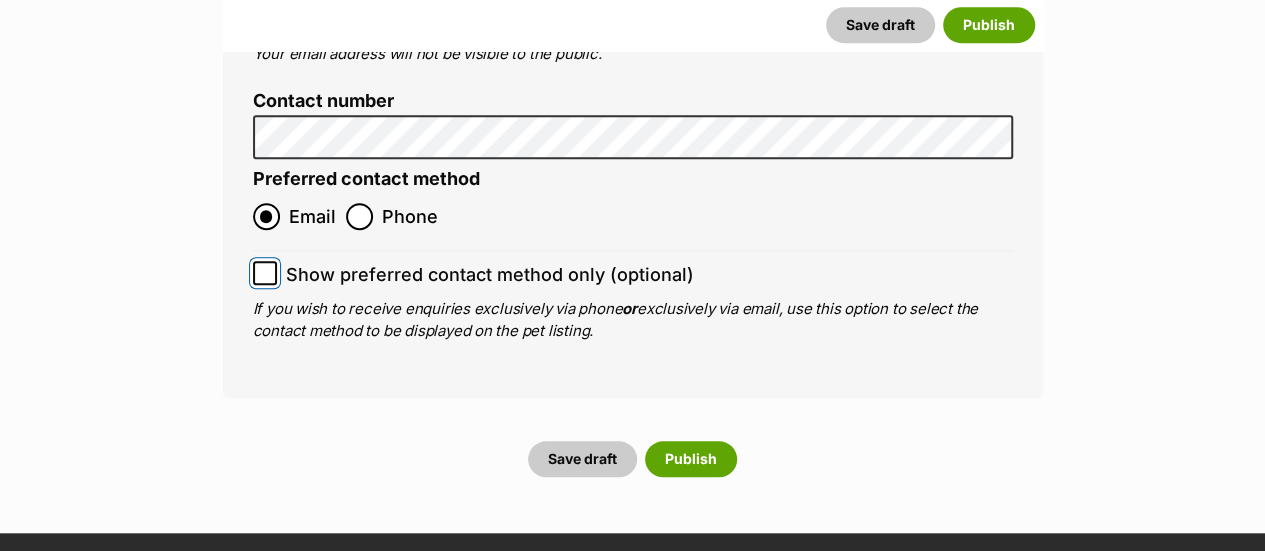 click on "Show preferred contact method only (optional)" at bounding box center [265, 273] 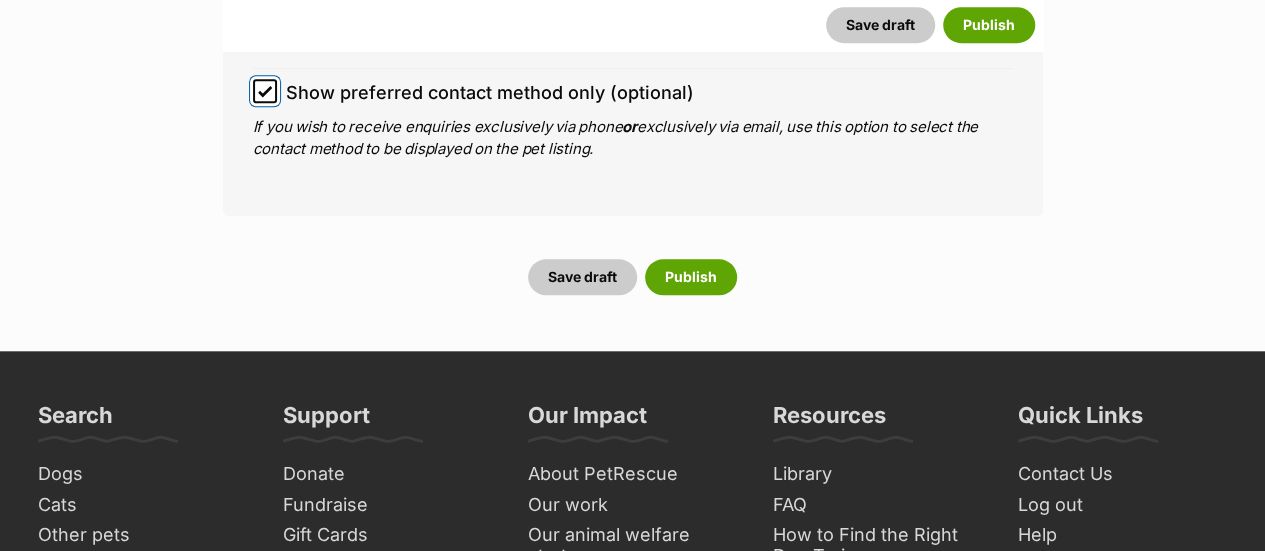scroll, scrollTop: 8426, scrollLeft: 0, axis: vertical 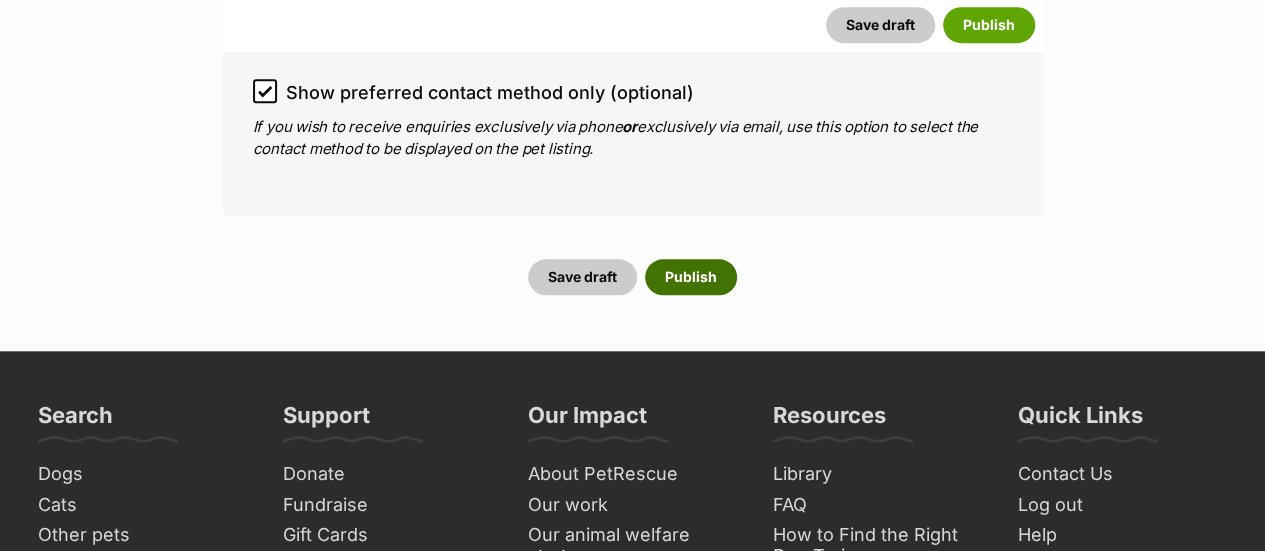 click on "Publish" at bounding box center [691, 277] 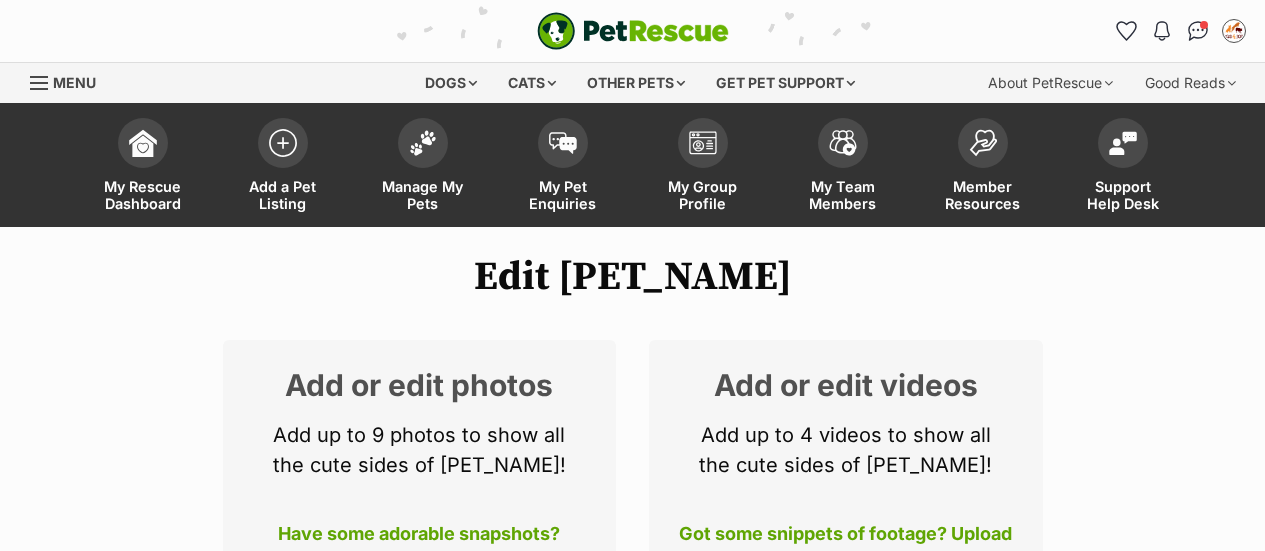 scroll, scrollTop: 0, scrollLeft: 0, axis: both 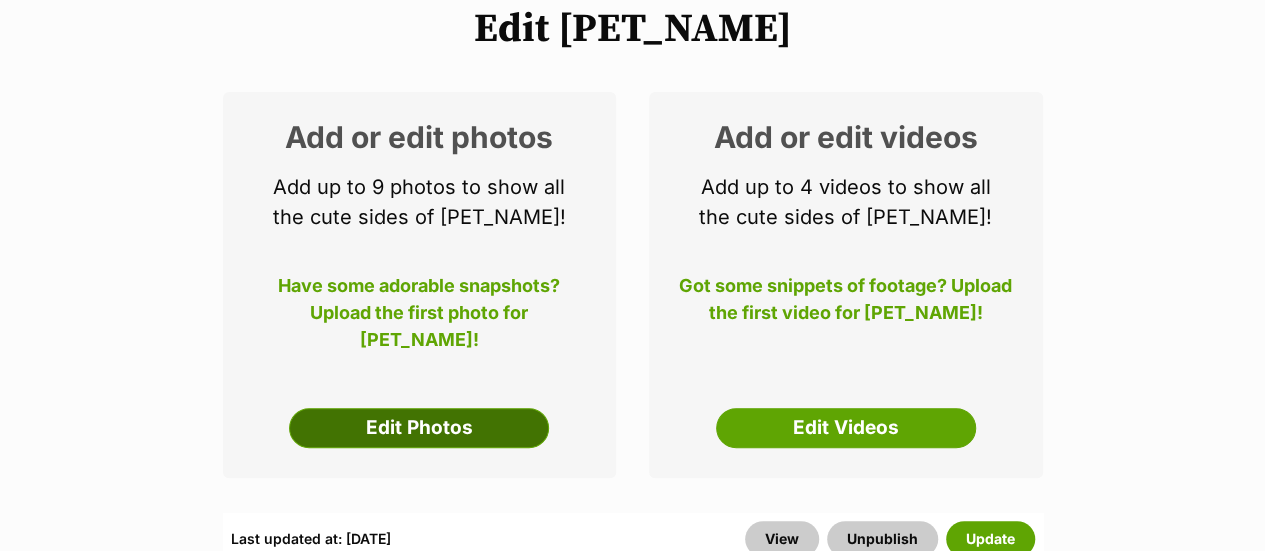 click on "Edit Photos" at bounding box center [419, 428] 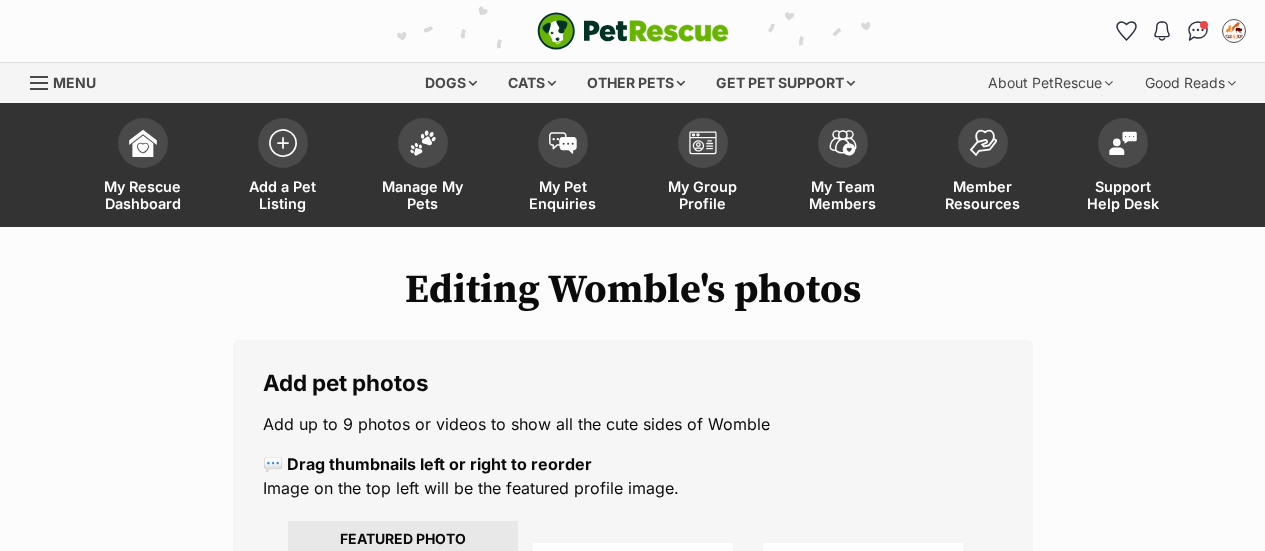 scroll, scrollTop: 197, scrollLeft: 0, axis: vertical 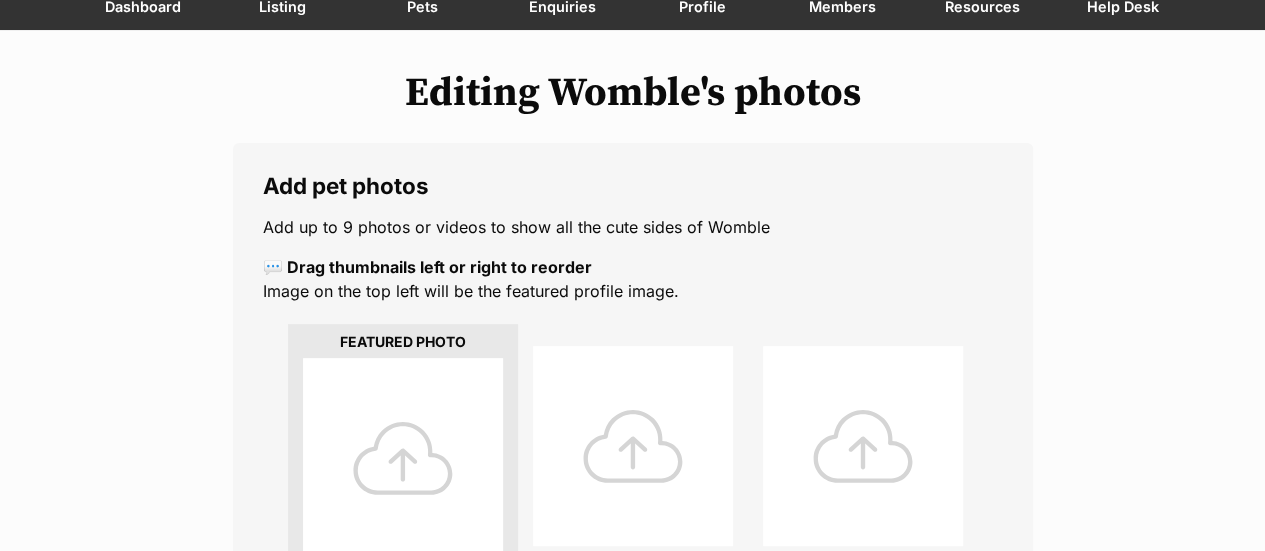 click at bounding box center [403, 458] 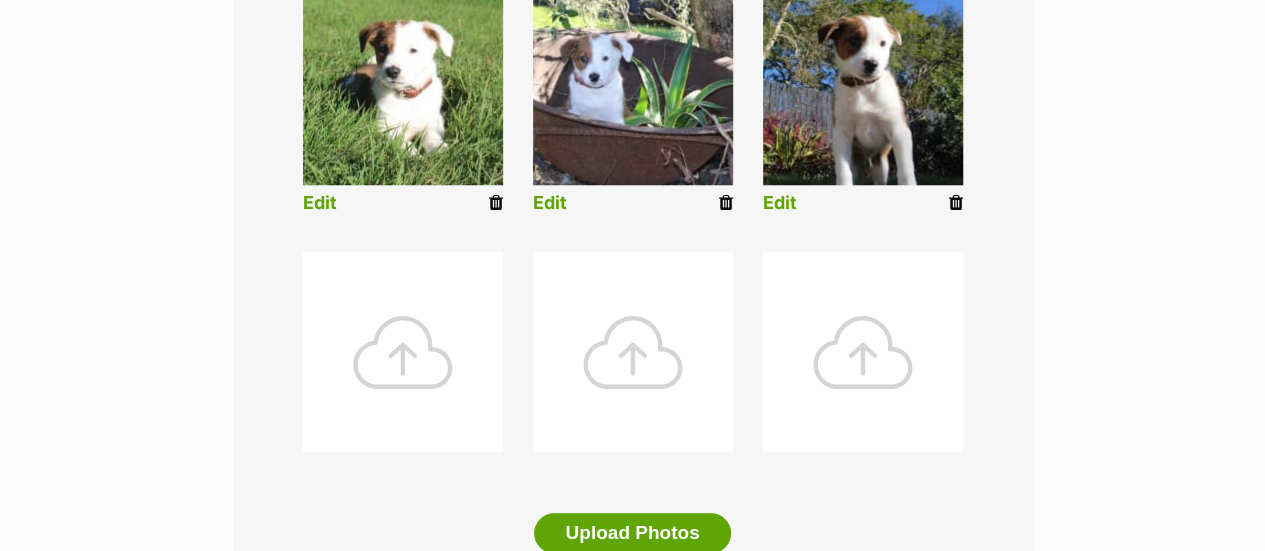 scroll, scrollTop: 1046, scrollLeft: 0, axis: vertical 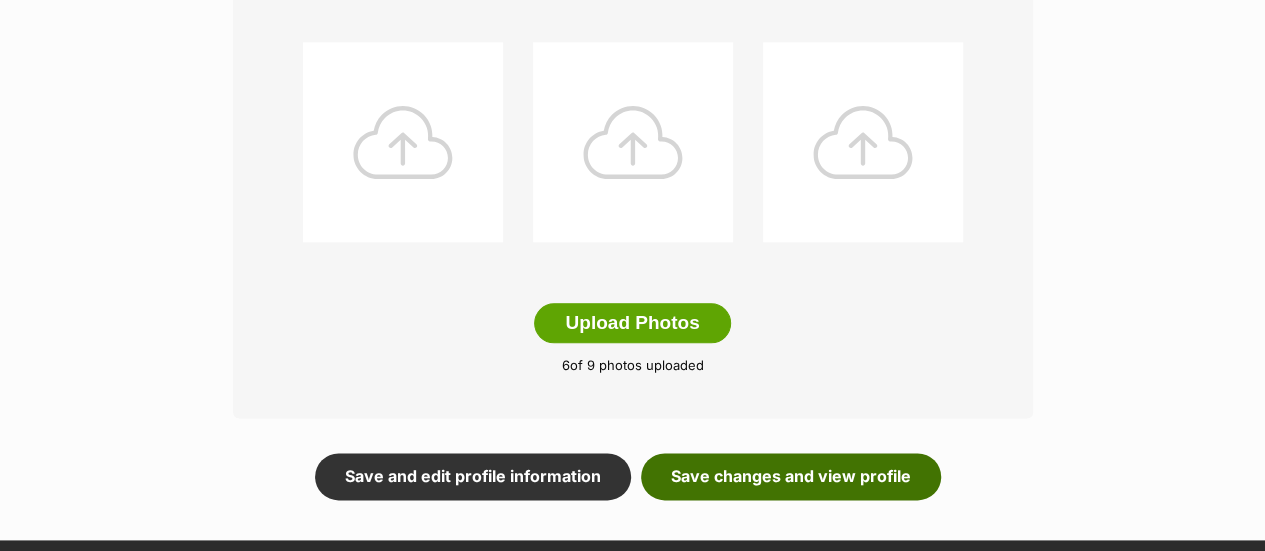 click on "Save changes and view profile" at bounding box center [791, 476] 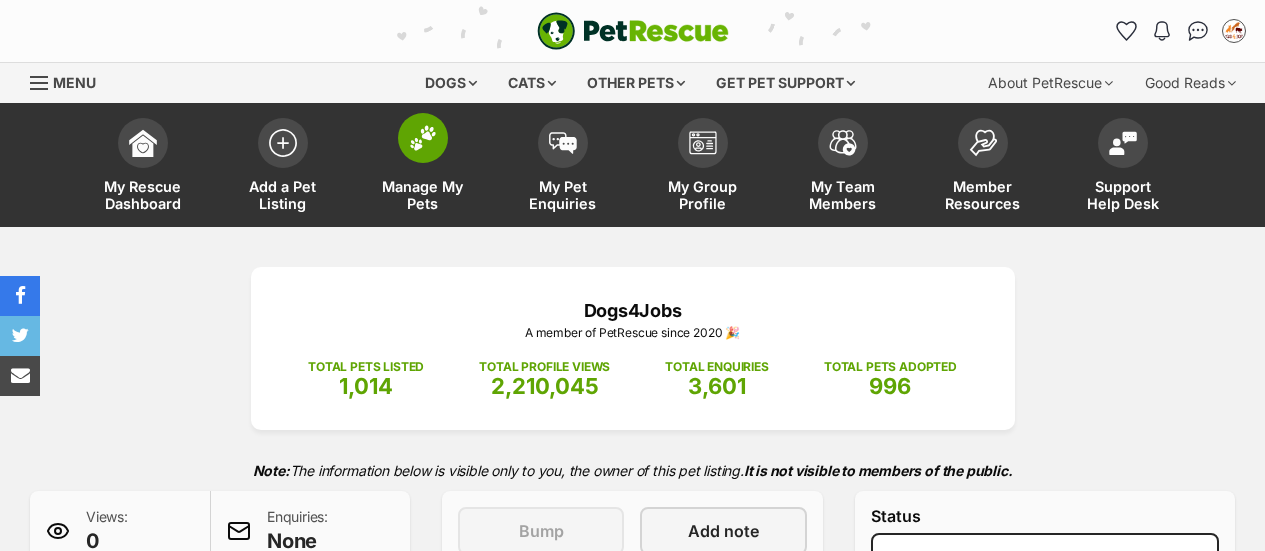 scroll, scrollTop: 0, scrollLeft: 0, axis: both 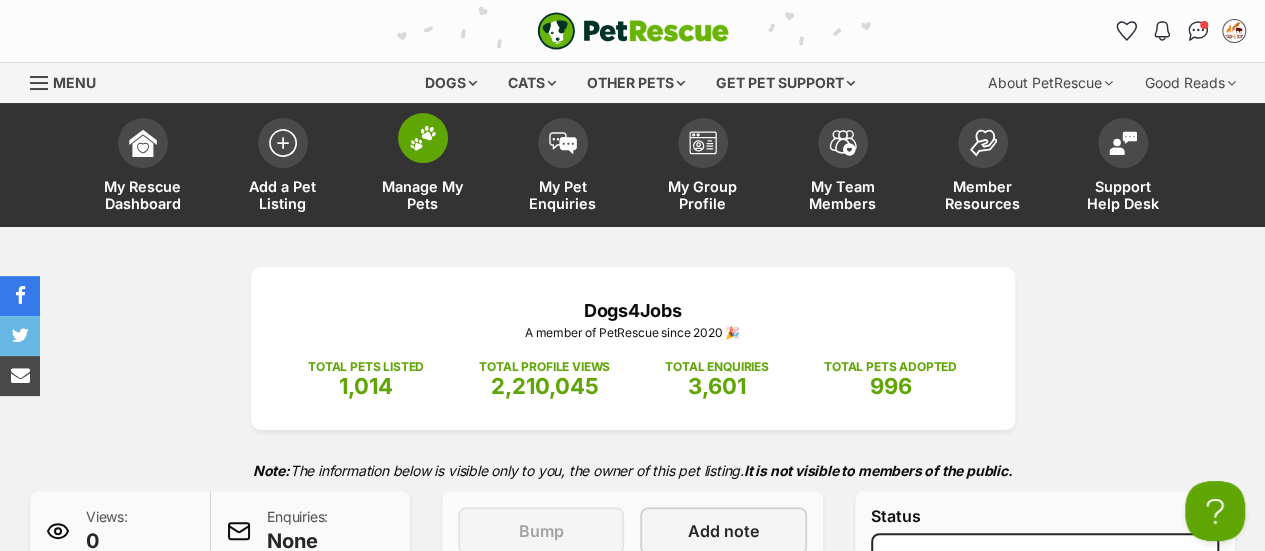 click at bounding box center (423, 138) 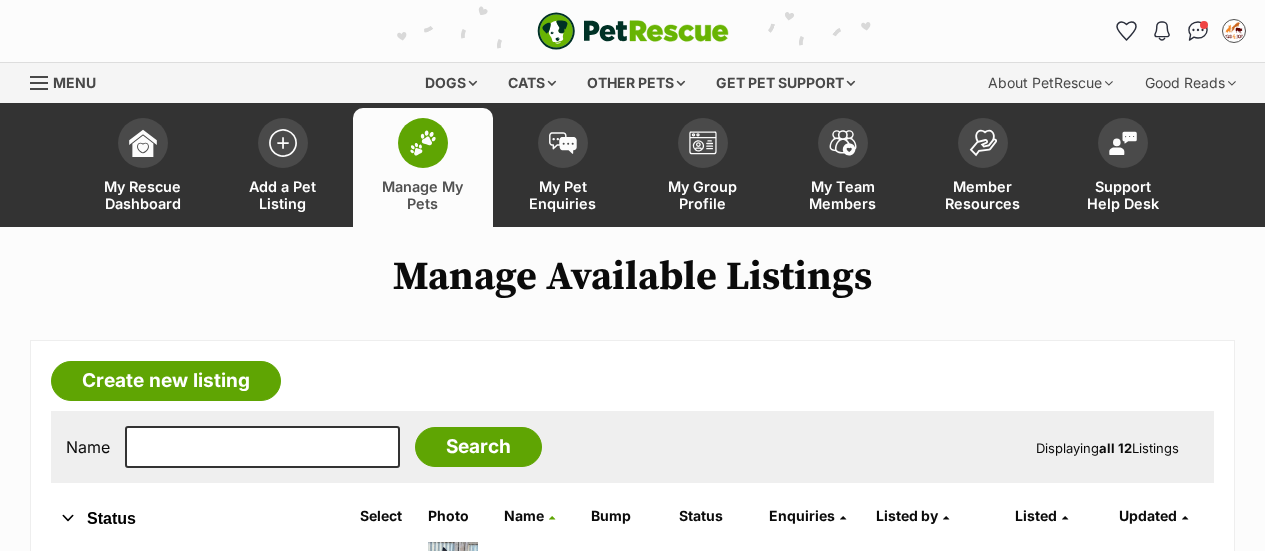 scroll, scrollTop: 0, scrollLeft: 0, axis: both 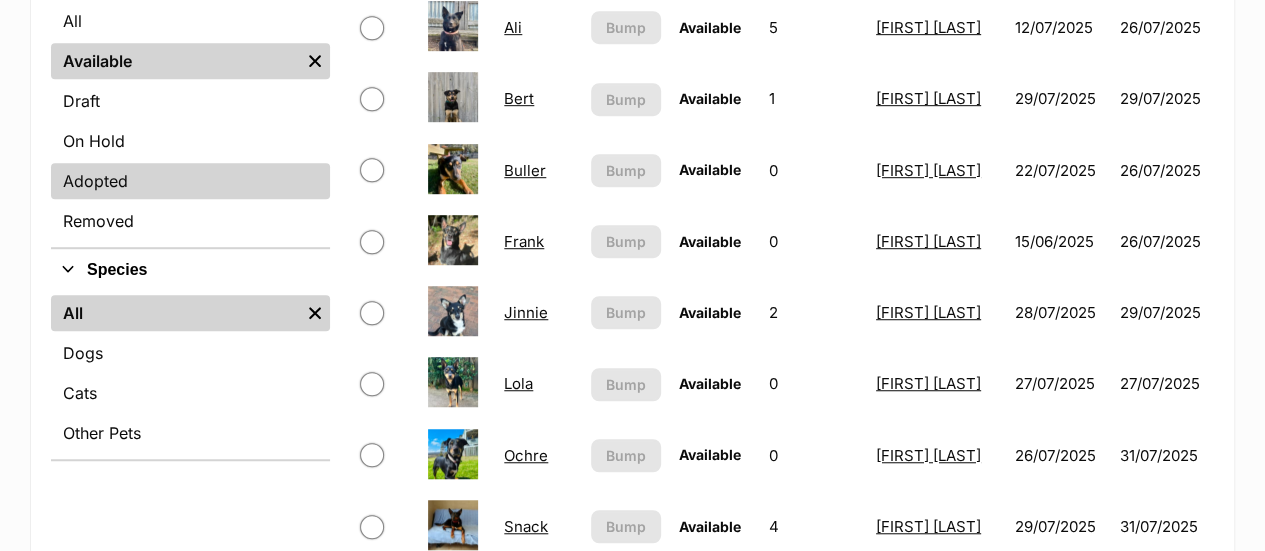 click on "Adopted" at bounding box center (190, 181) 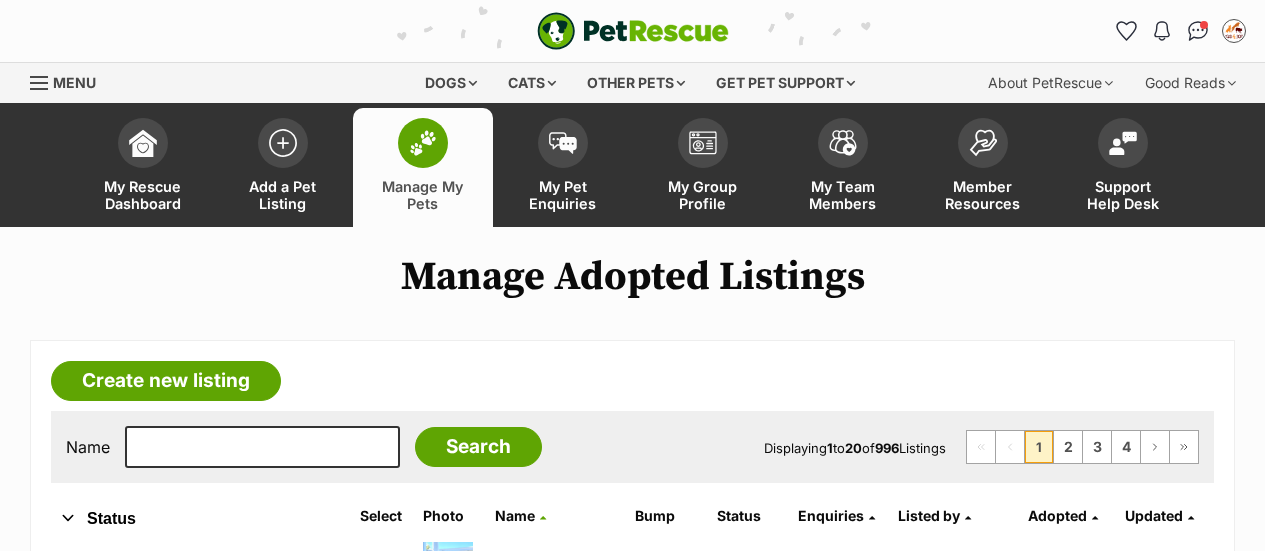 scroll, scrollTop: 0, scrollLeft: 0, axis: both 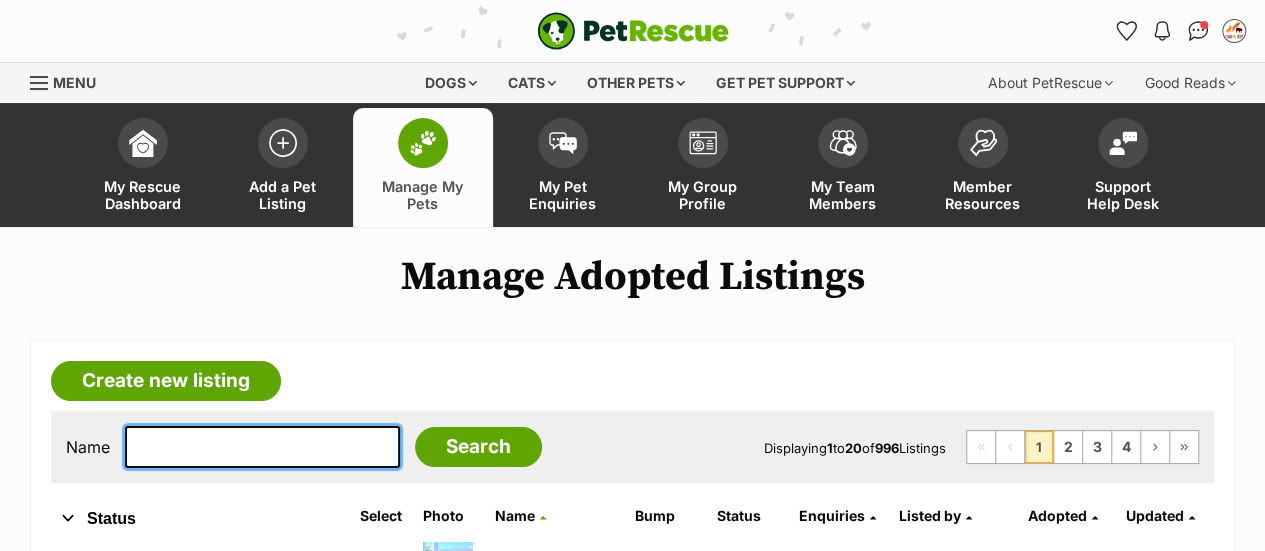 click at bounding box center [262, 447] 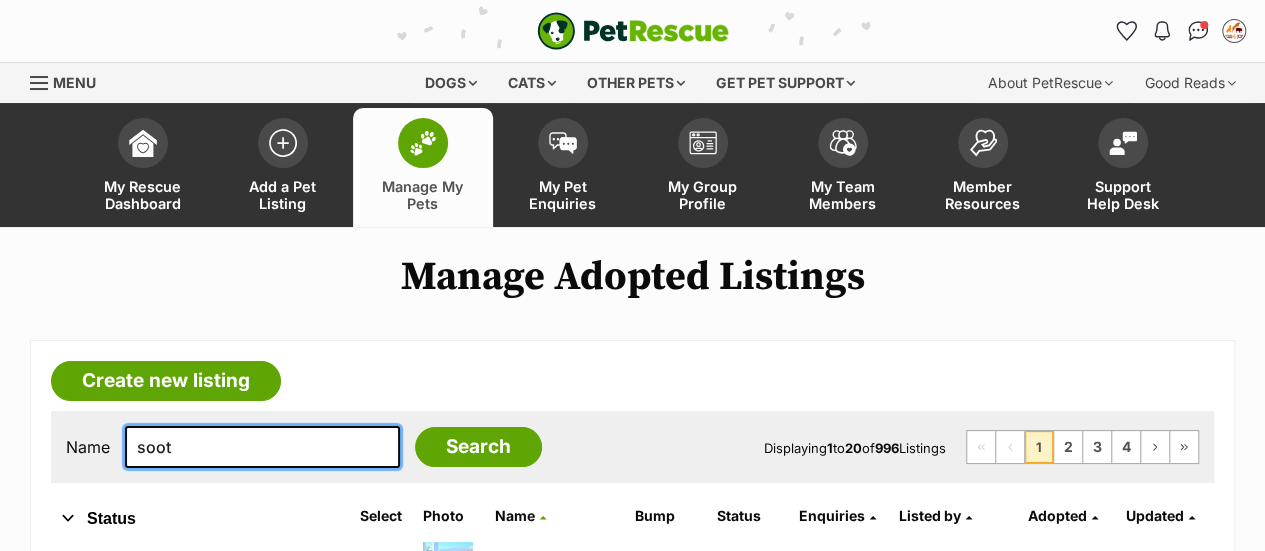 type on "soot" 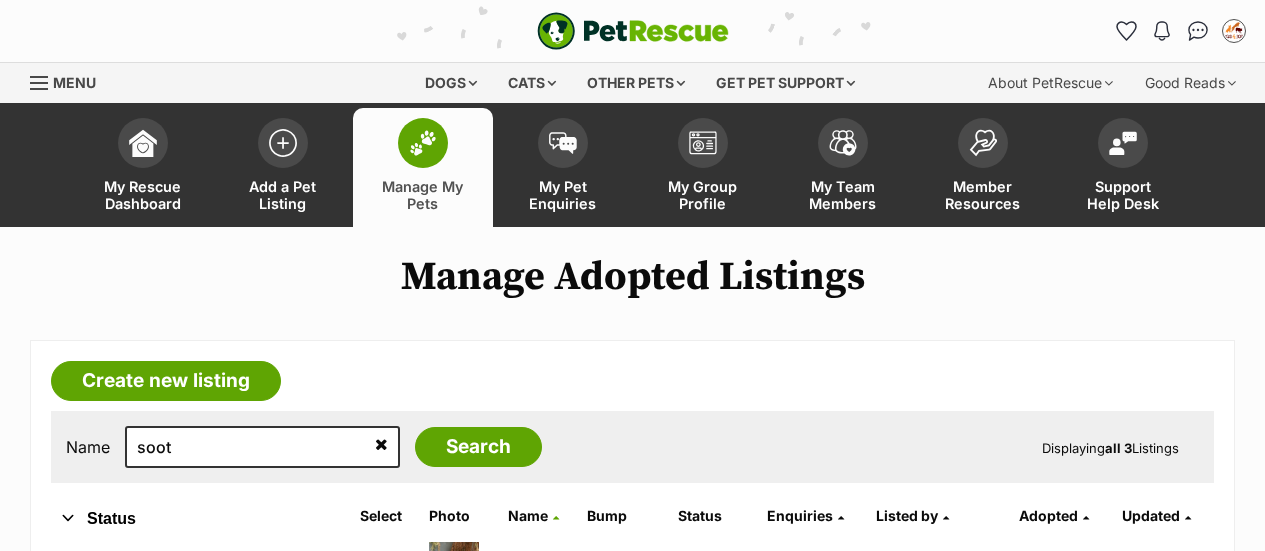 scroll, scrollTop: 293, scrollLeft: 0, axis: vertical 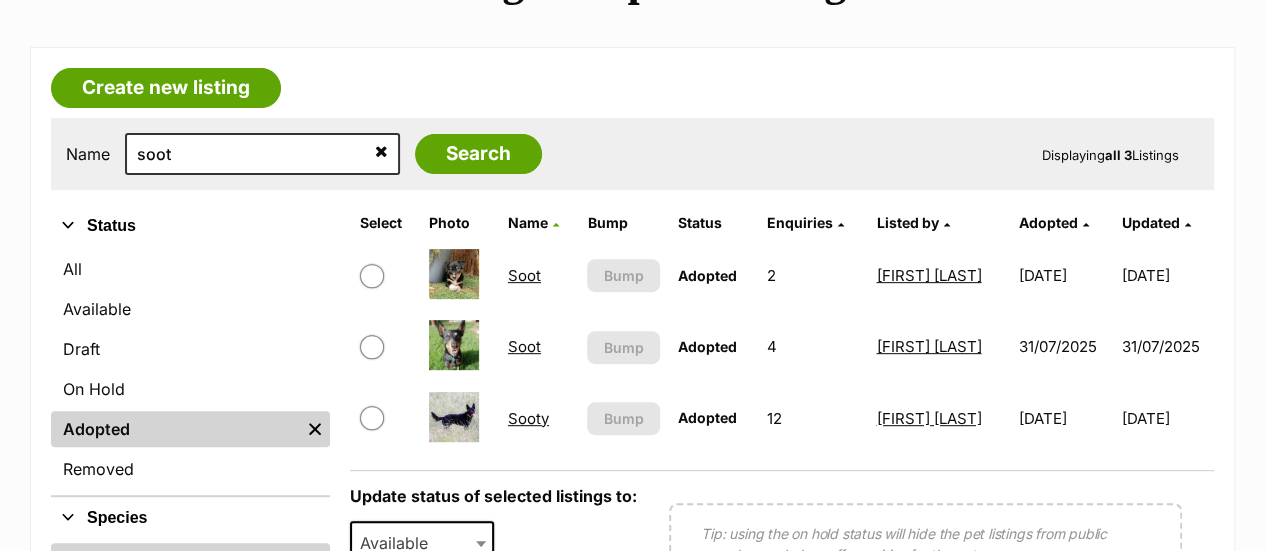 click at bounding box center (372, 347) 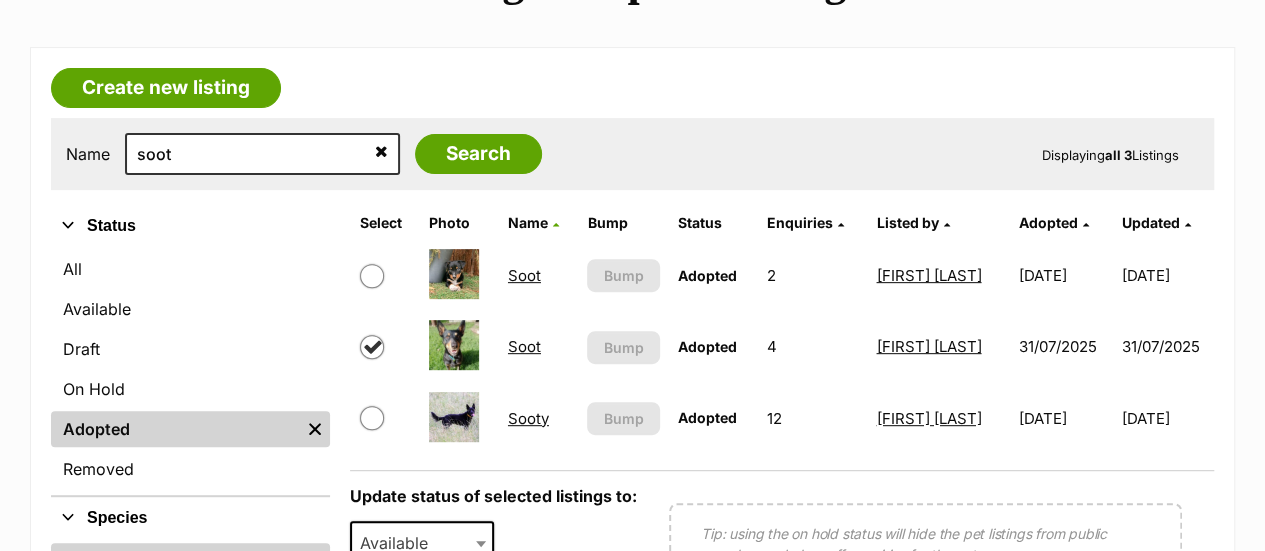 checkbox on "true" 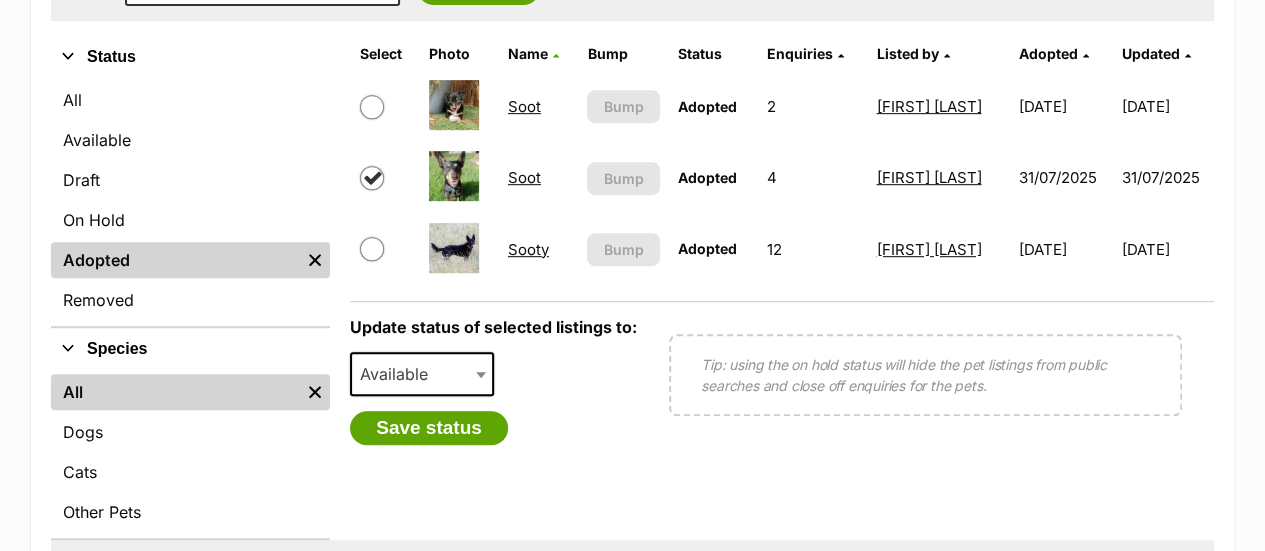 scroll, scrollTop: 473, scrollLeft: 0, axis: vertical 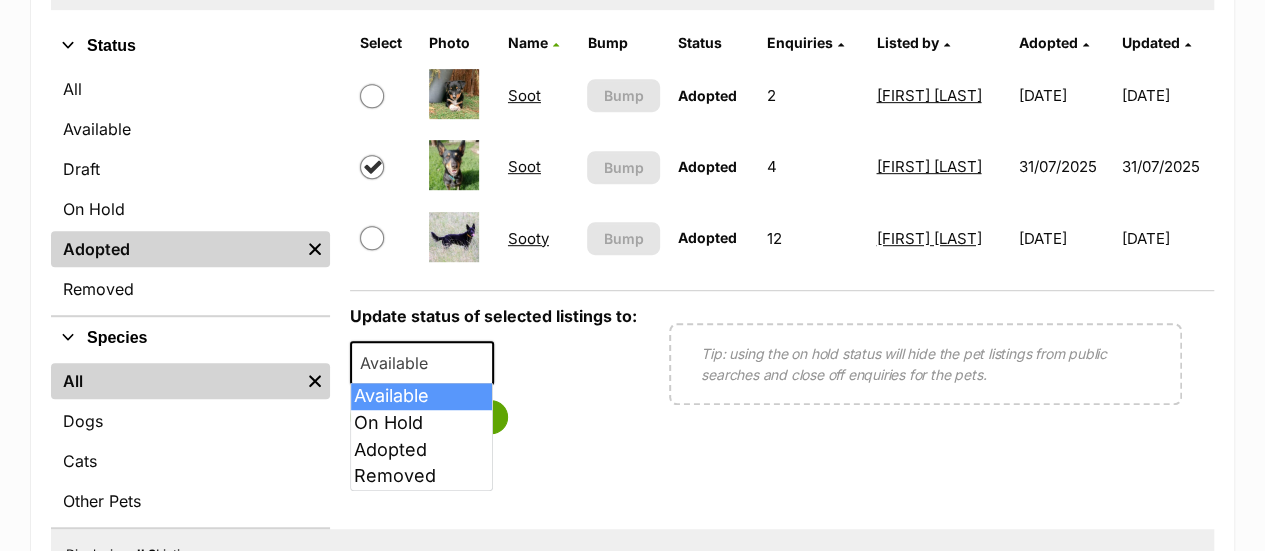 click at bounding box center (483, 363) 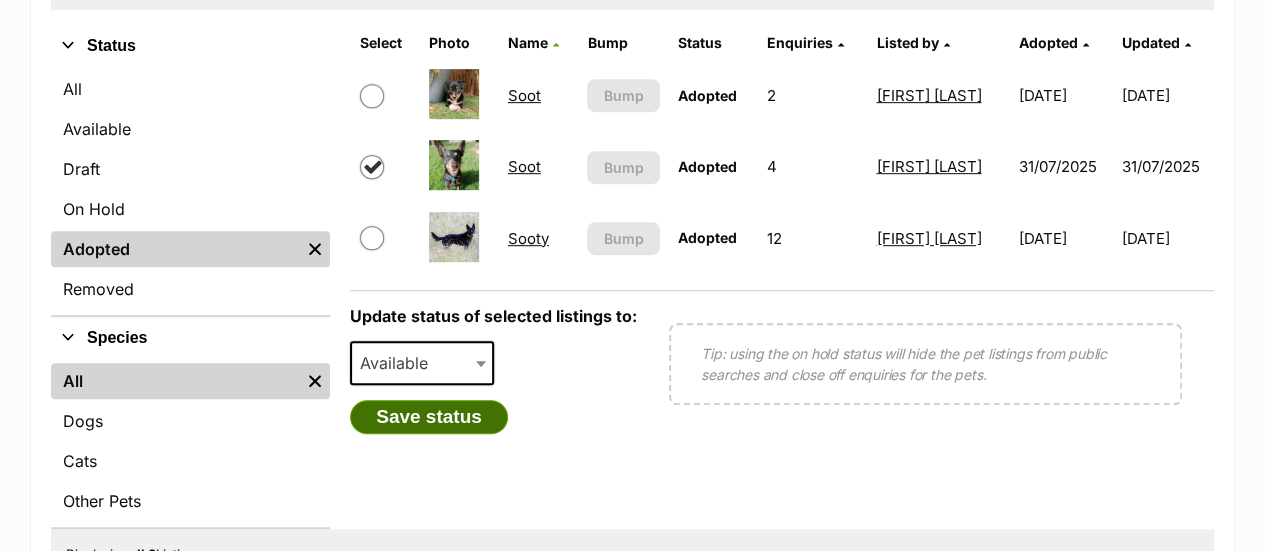 click on "Save status" at bounding box center [429, 417] 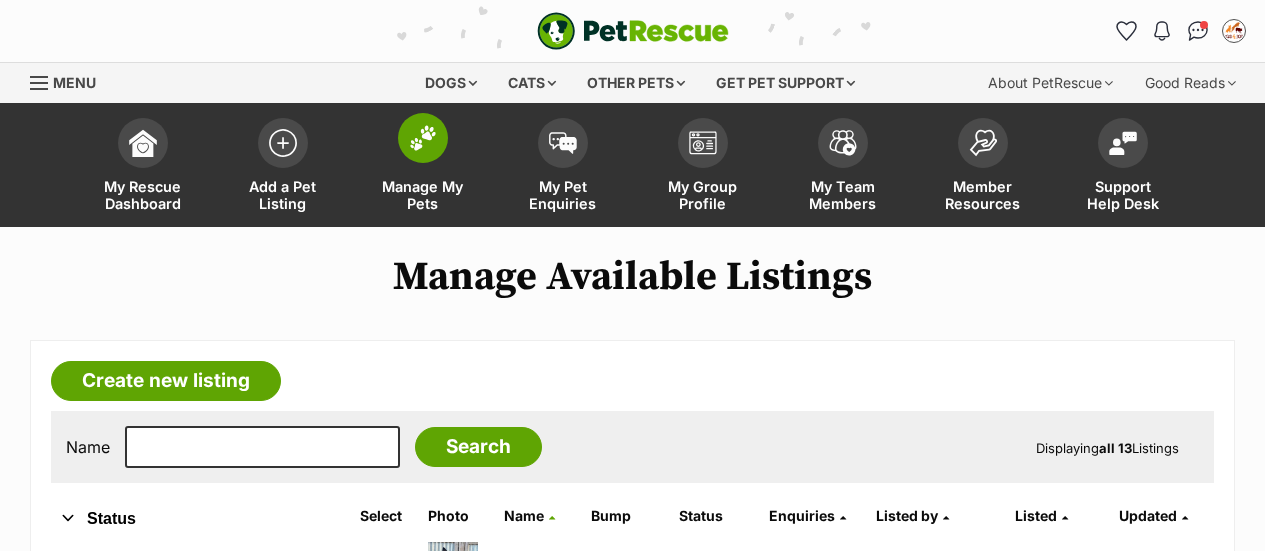 scroll, scrollTop: 0, scrollLeft: 0, axis: both 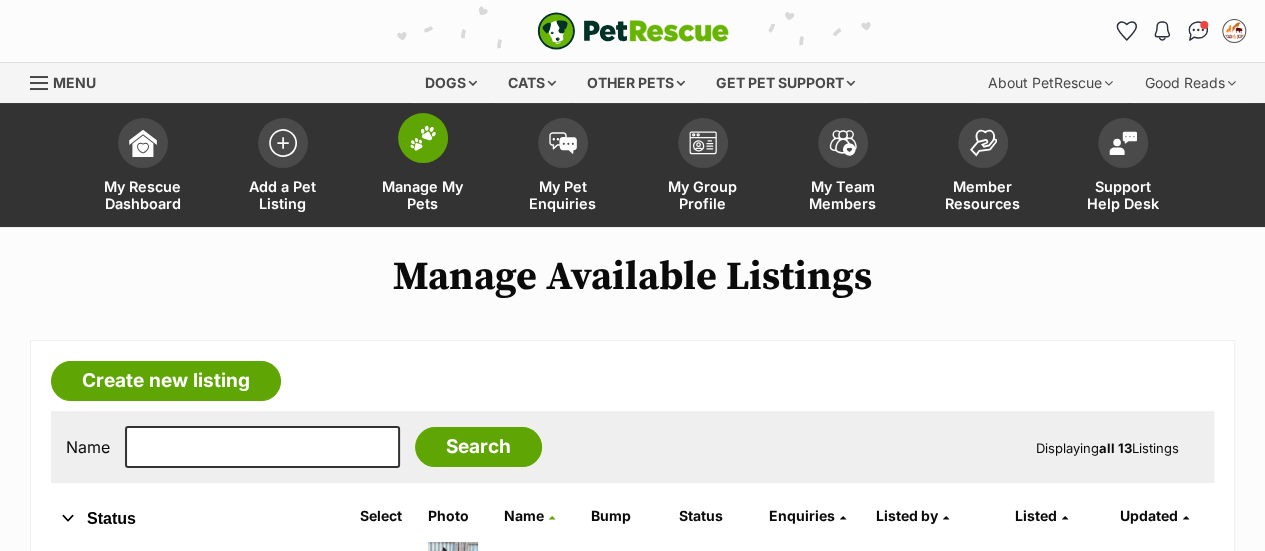 click at bounding box center [423, 138] 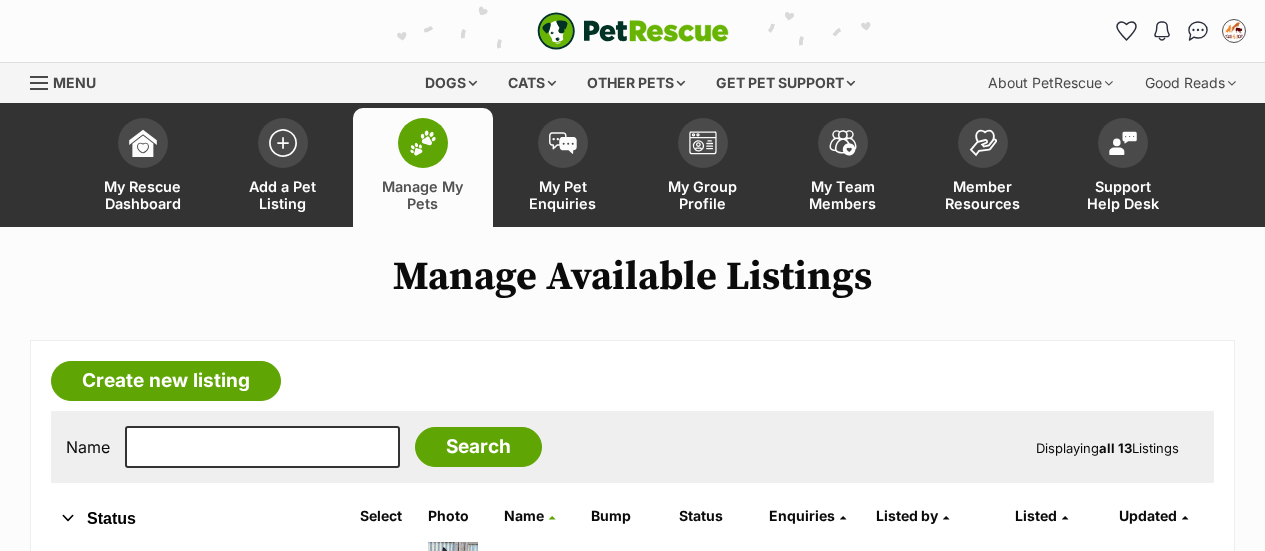 scroll, scrollTop: 279, scrollLeft: 0, axis: vertical 